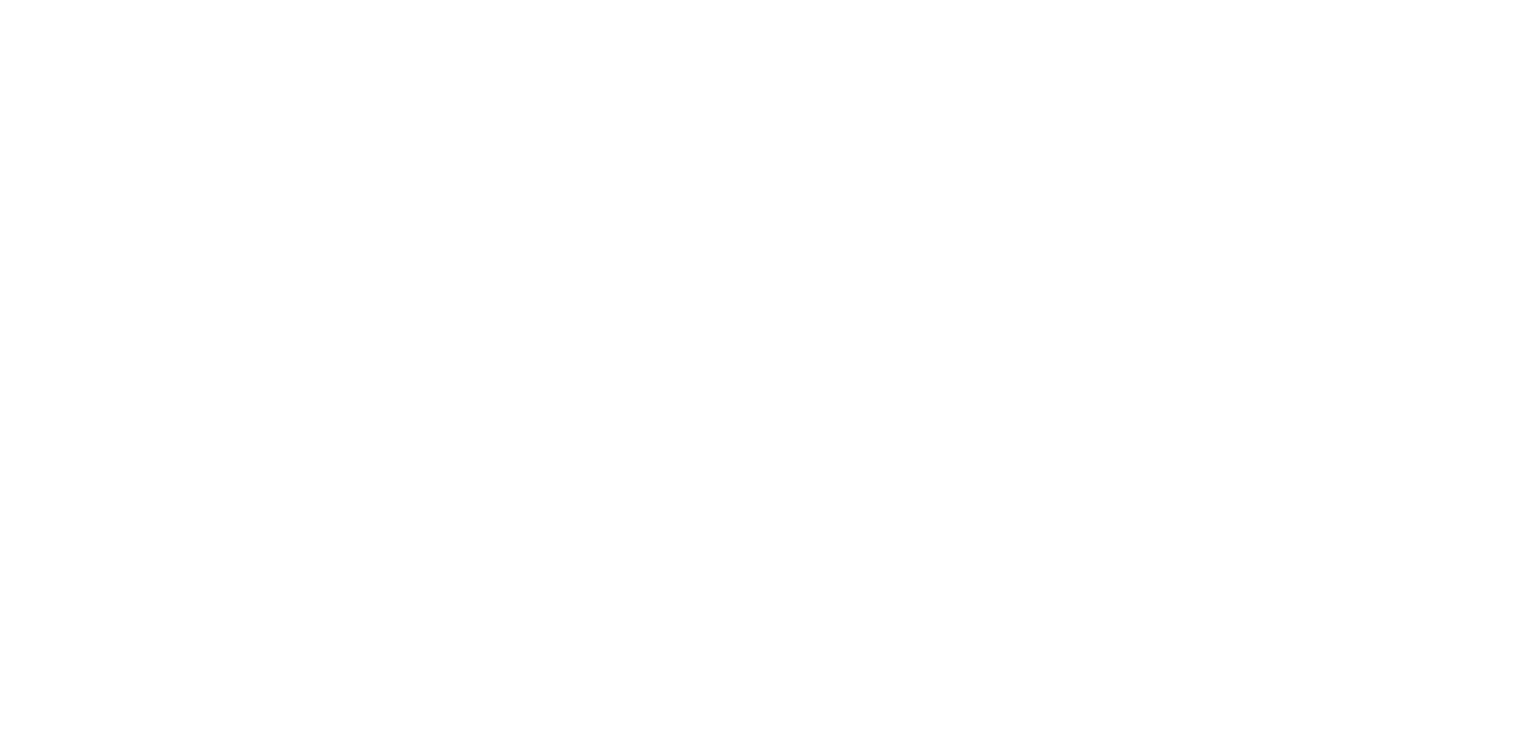 scroll, scrollTop: 0, scrollLeft: 0, axis: both 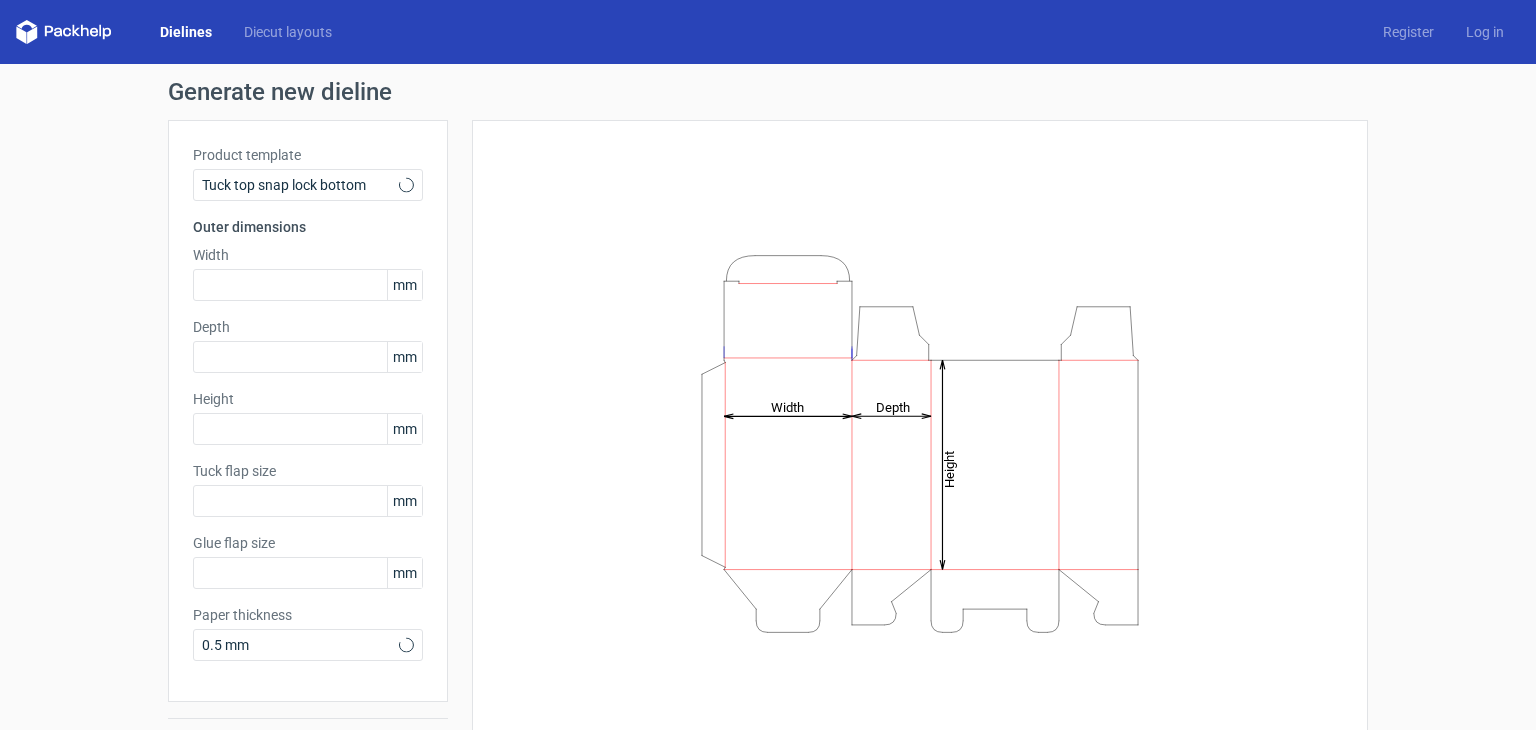 type on "15" 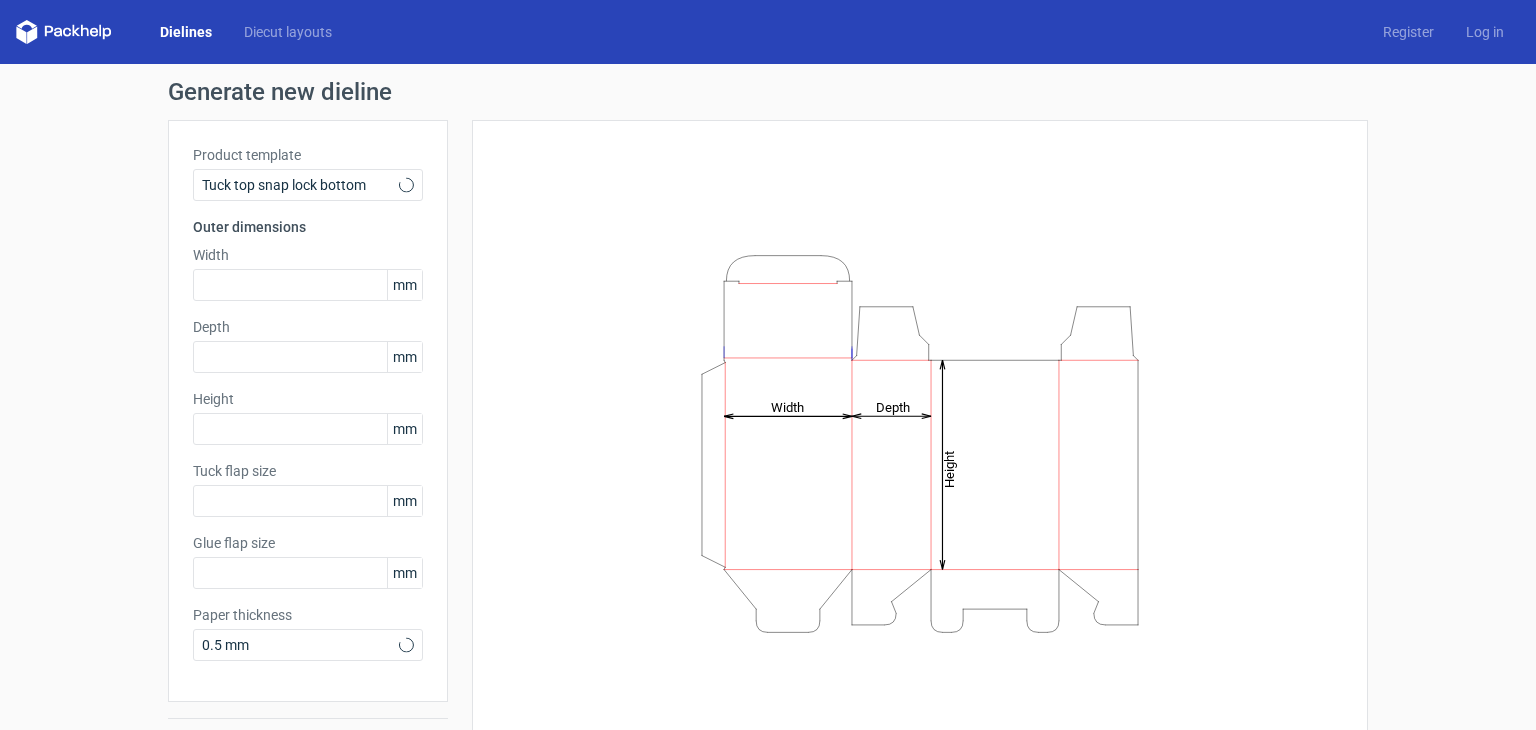 type on "10" 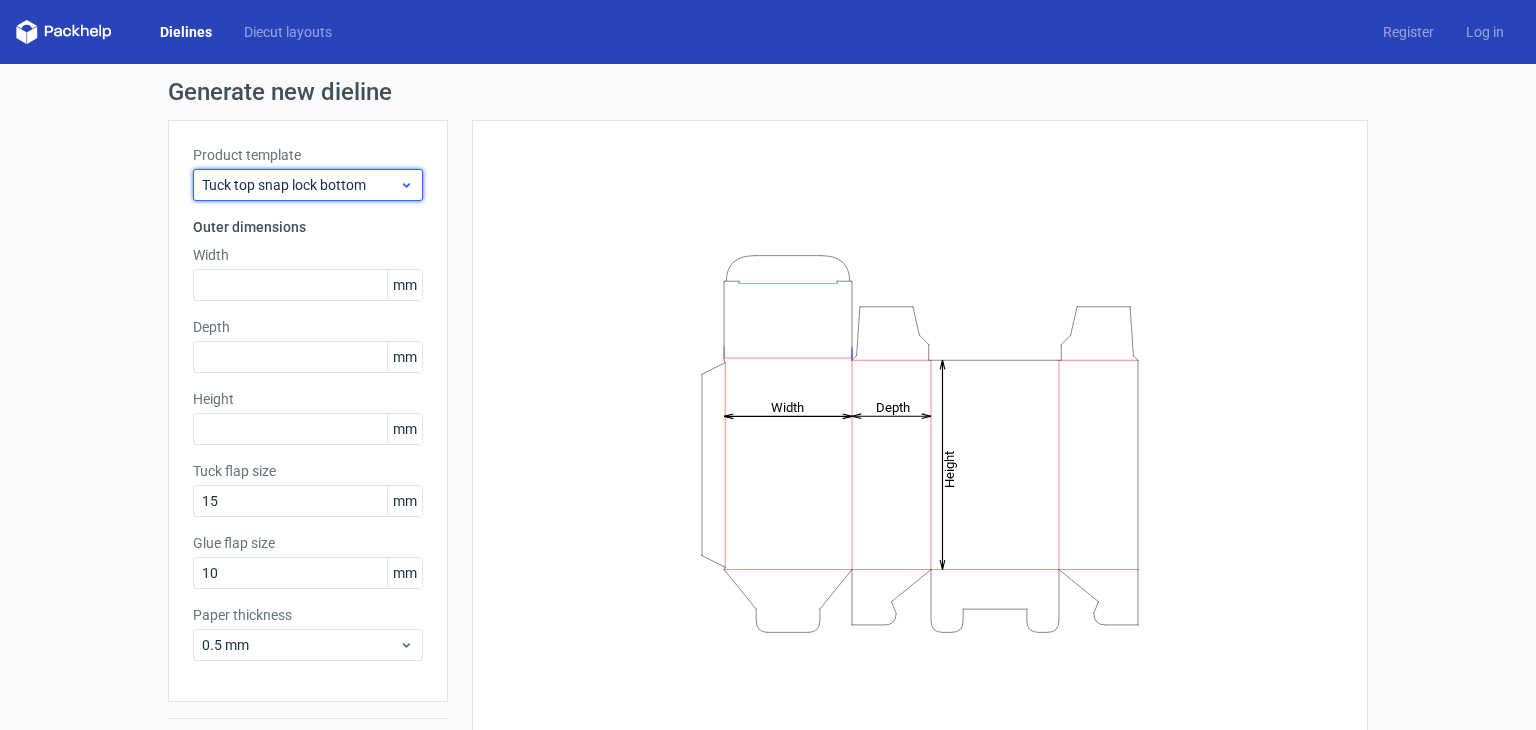 click on "Tuck top snap lock bottom" at bounding box center [308, 185] 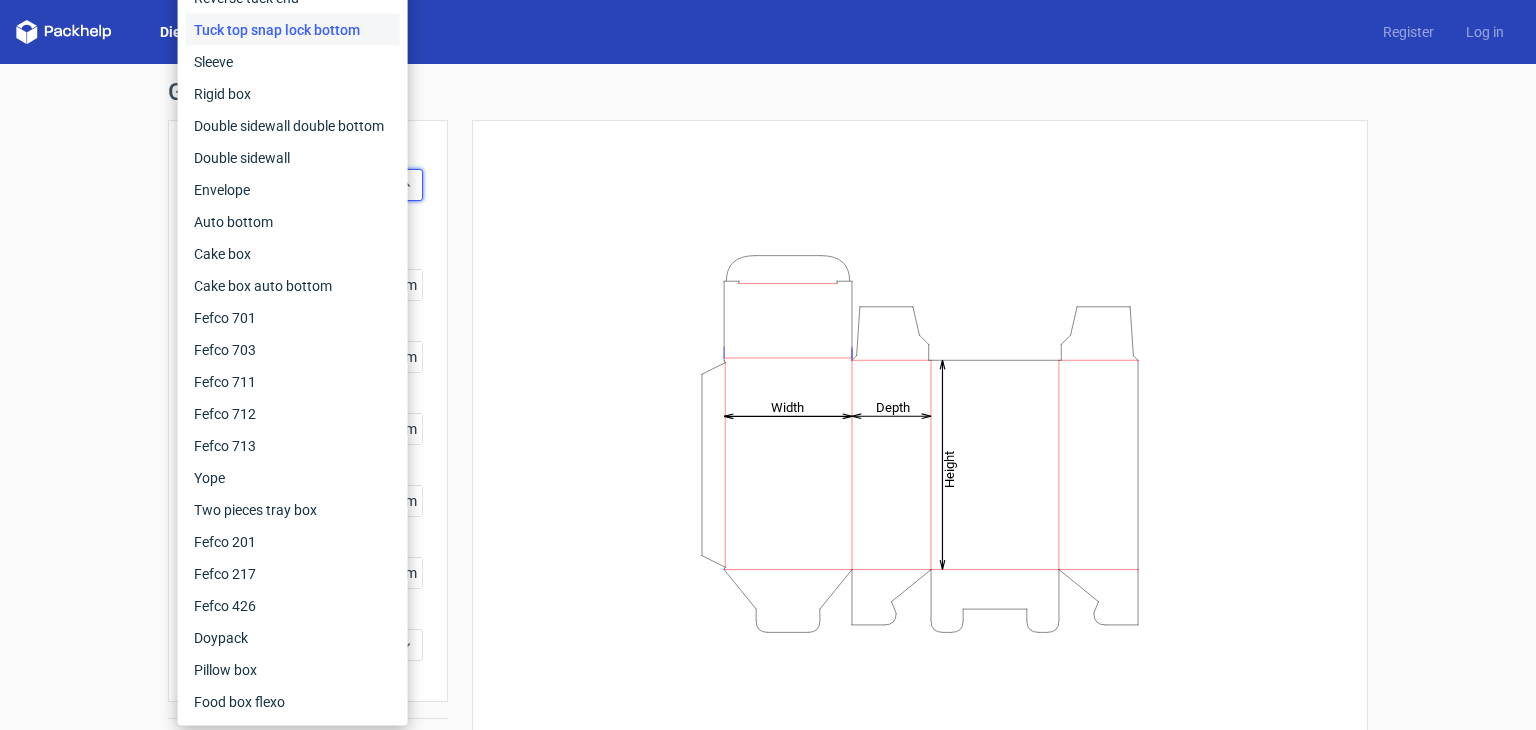 click on "Product template Tuck top snap lock bottom Outer dimensions Width mm Depth mm Height [PERSON_NAME] flap size 15 mm Glue flap size 10 mm Paper thickness 0.5 mm" at bounding box center (308, 411) 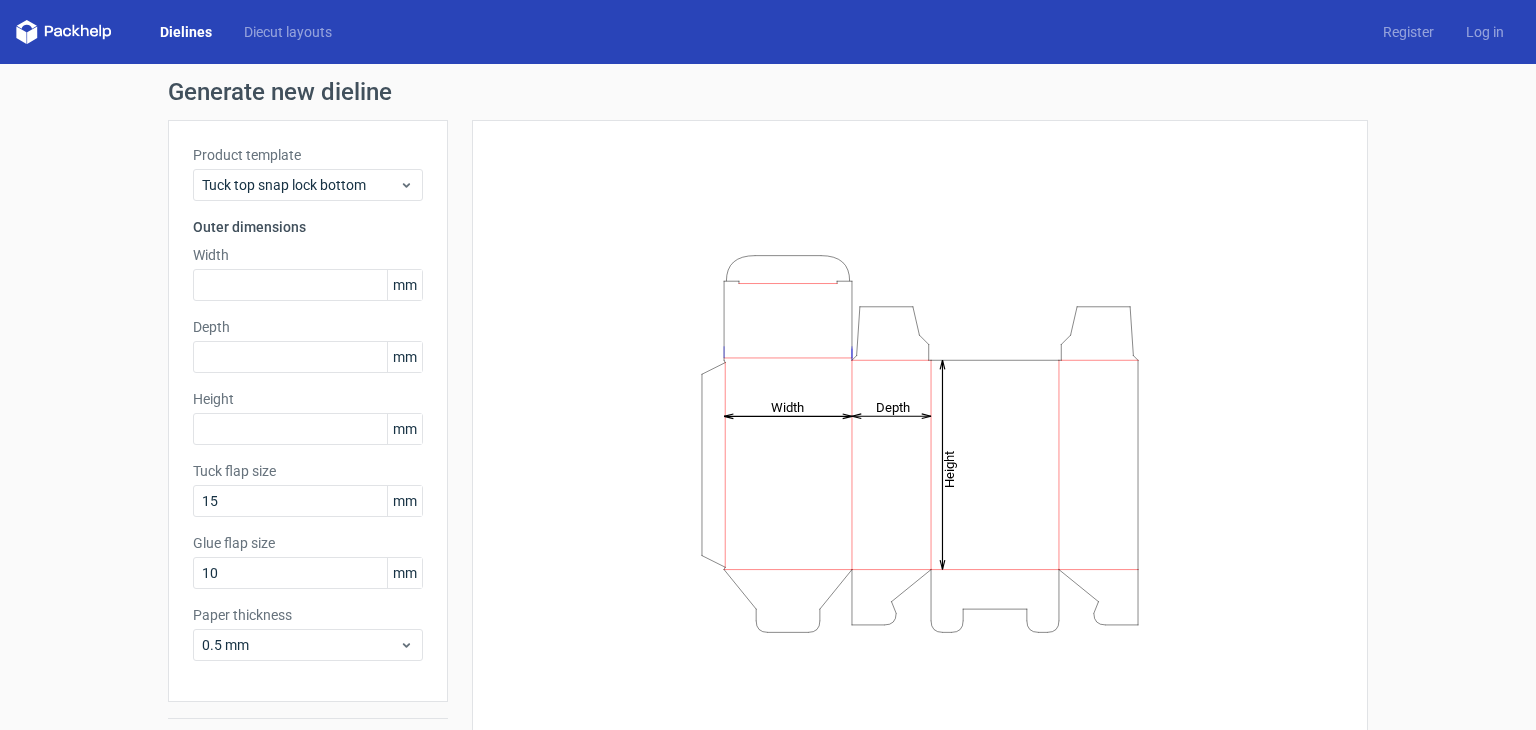 click on "mm" at bounding box center (404, 285) 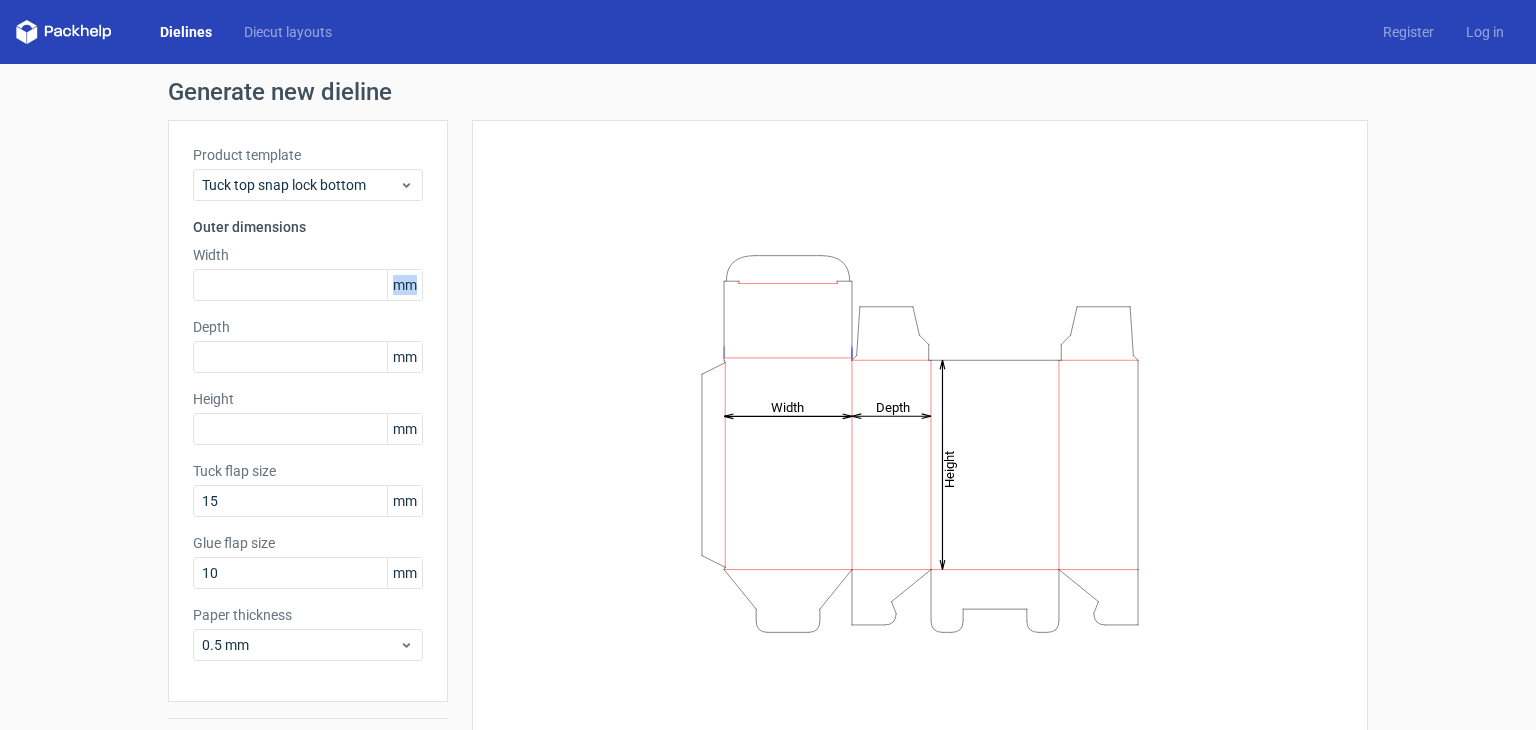 click on "mm" at bounding box center [404, 285] 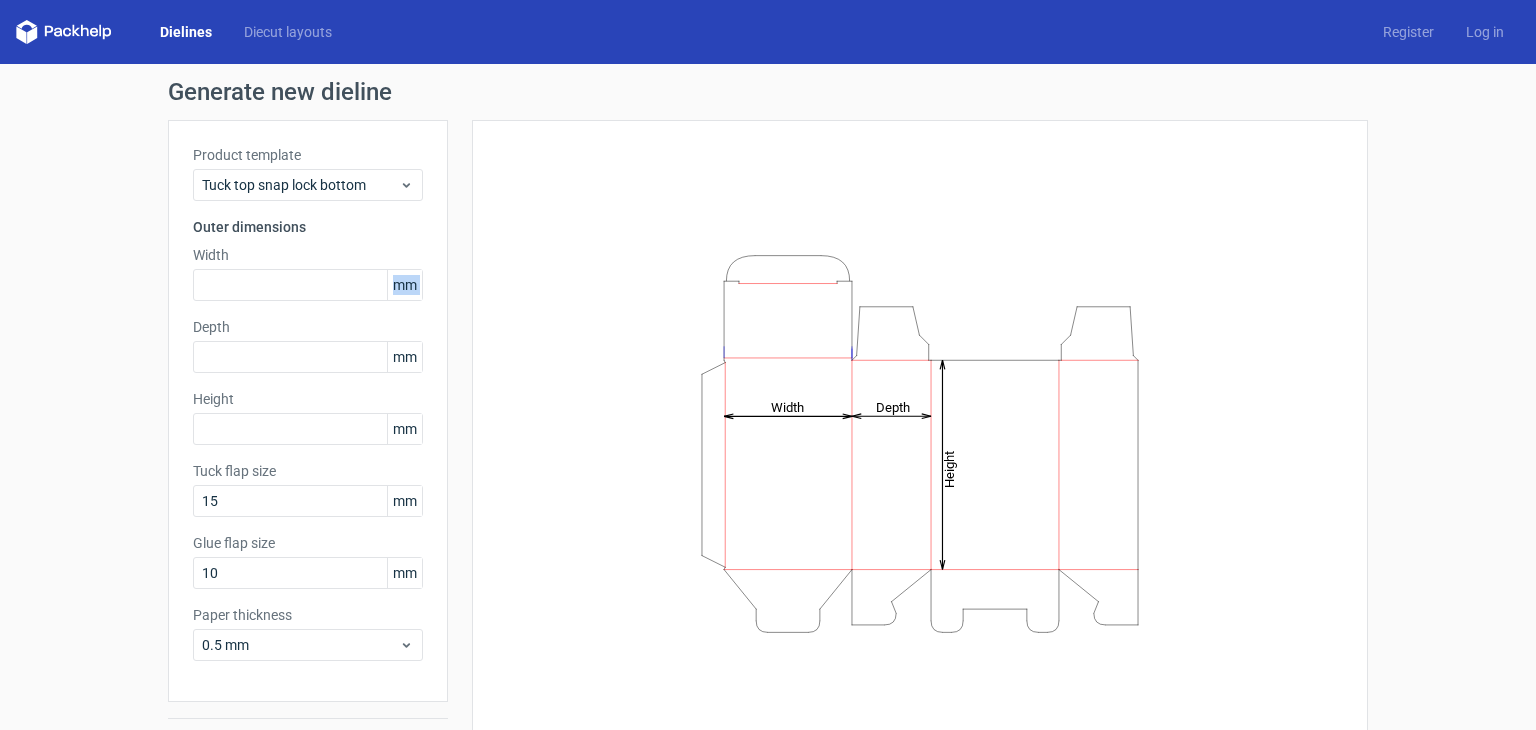 click on "mm" at bounding box center [404, 285] 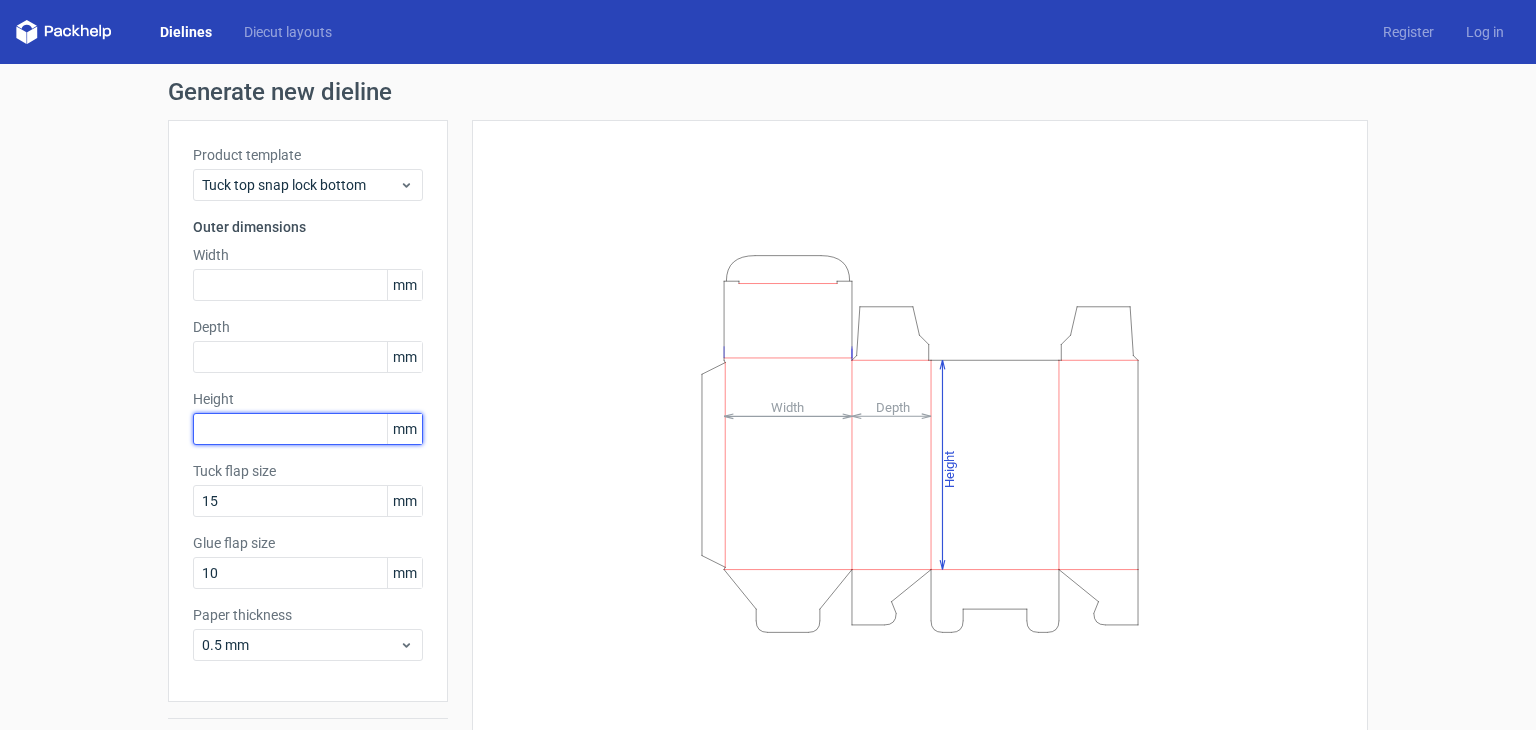click at bounding box center [308, 429] 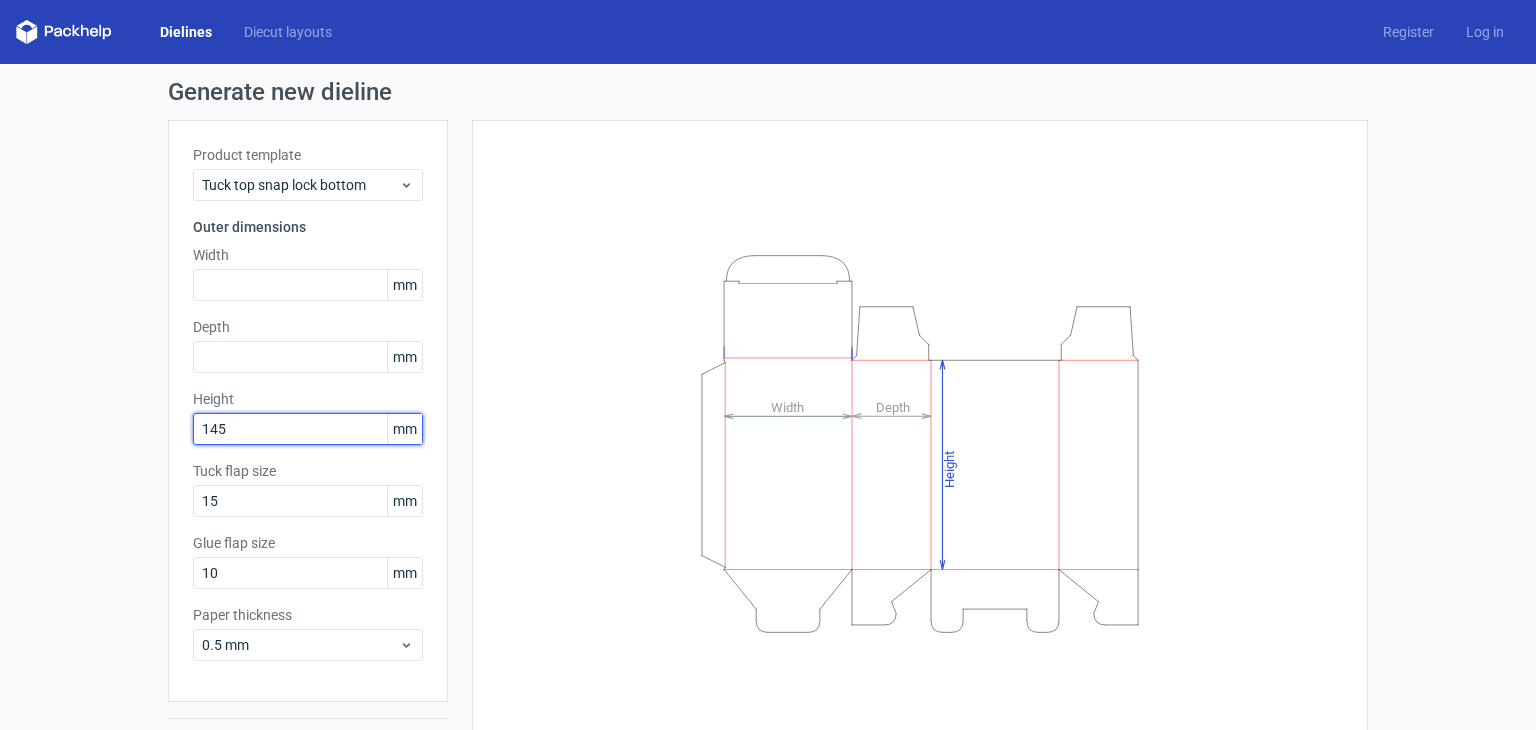 type on "145" 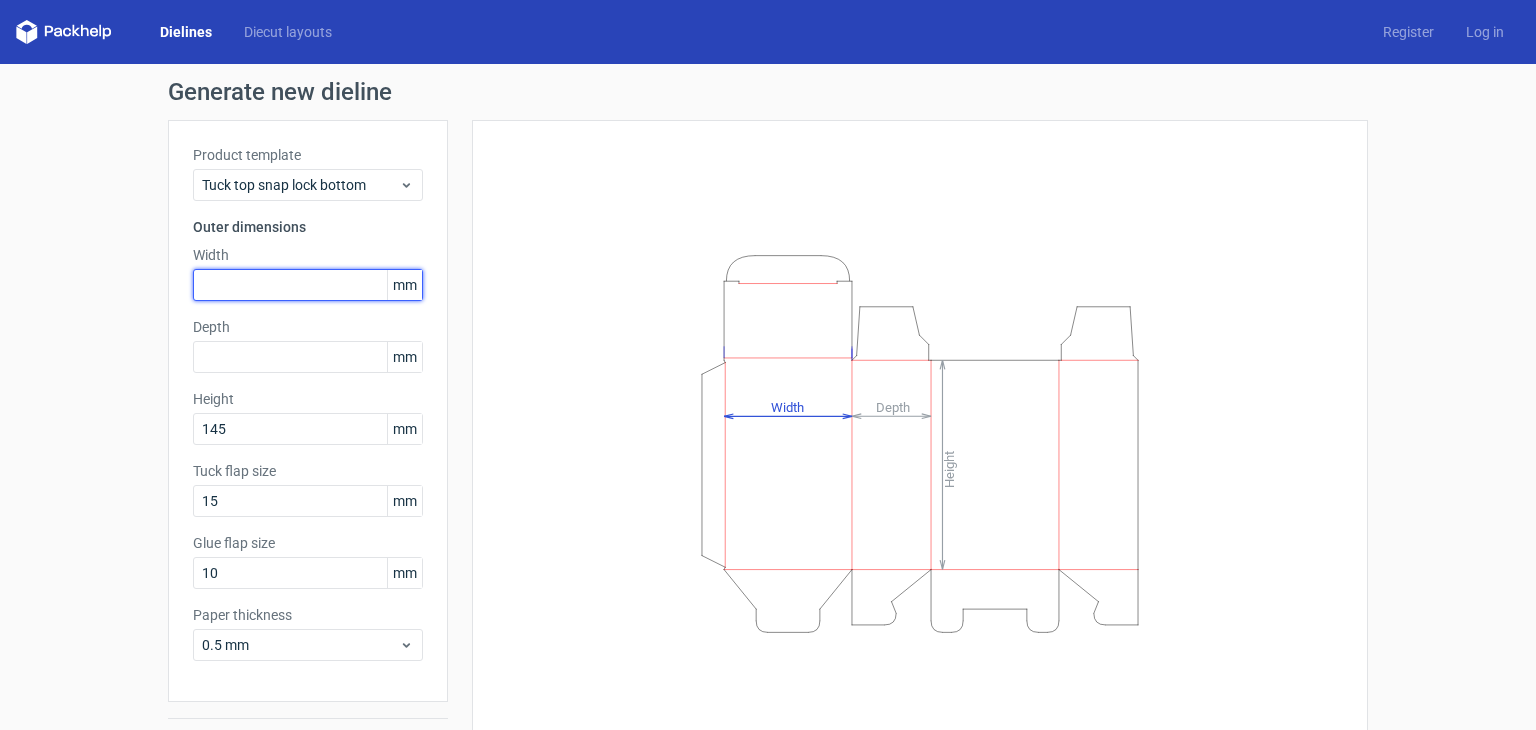click at bounding box center (308, 285) 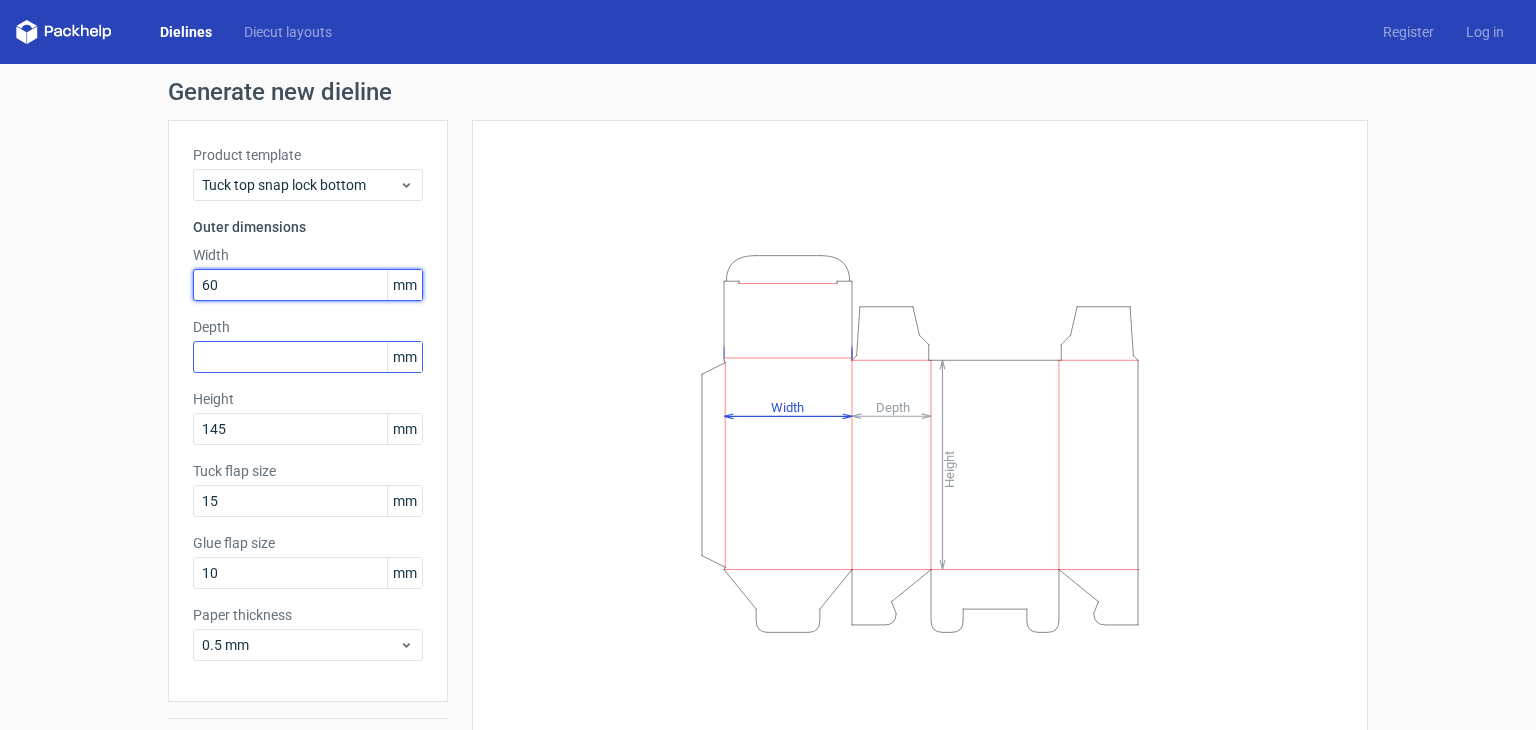 type on "60" 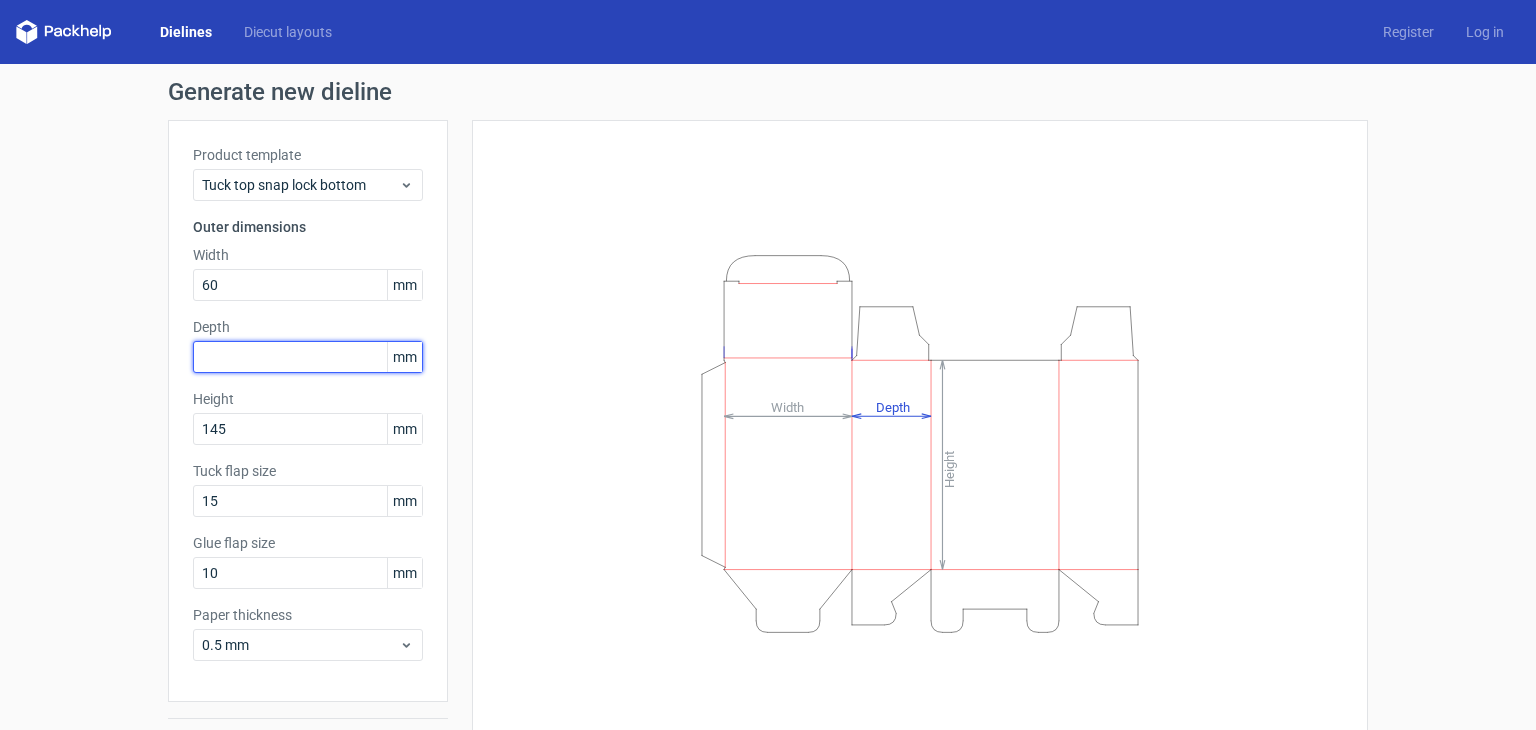 click at bounding box center (308, 357) 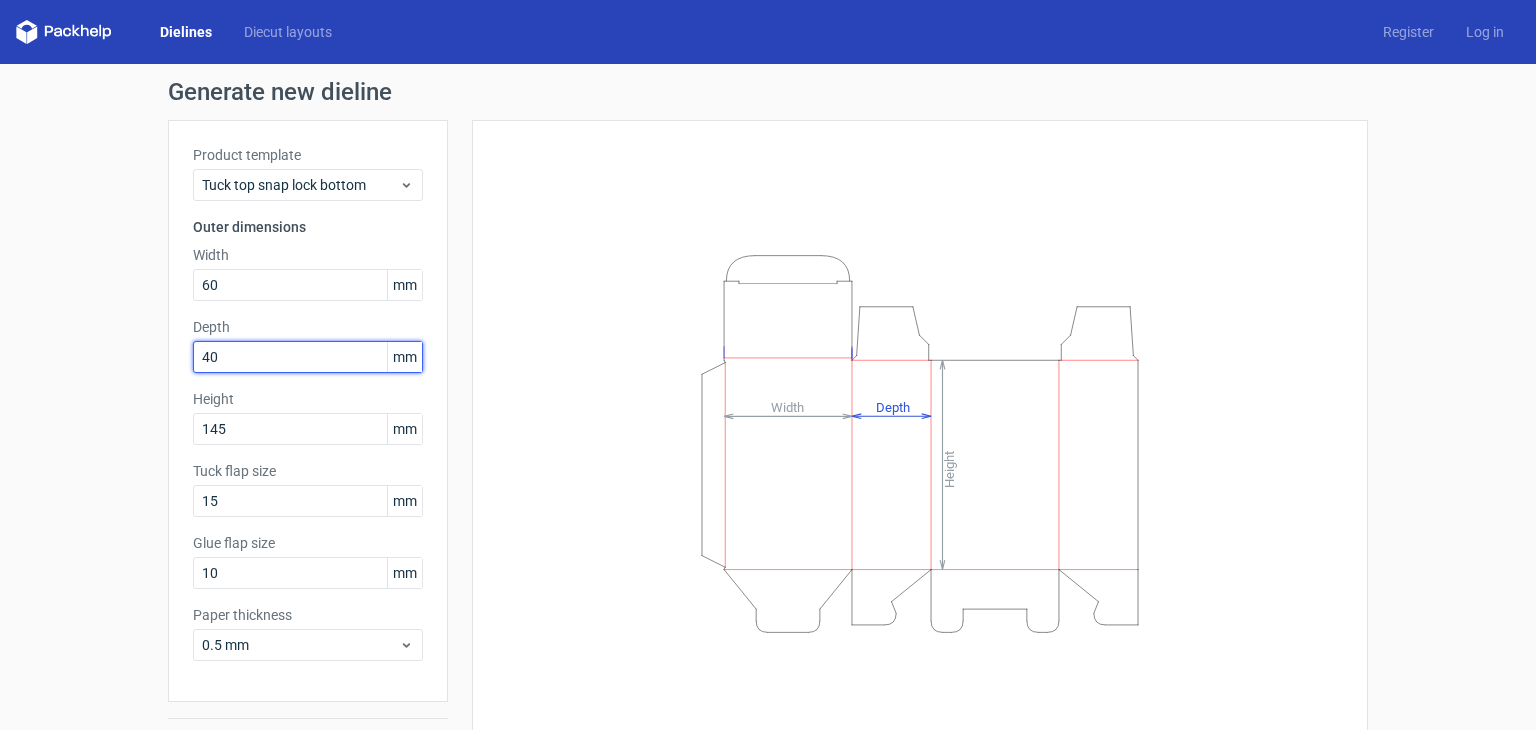 type on "40" 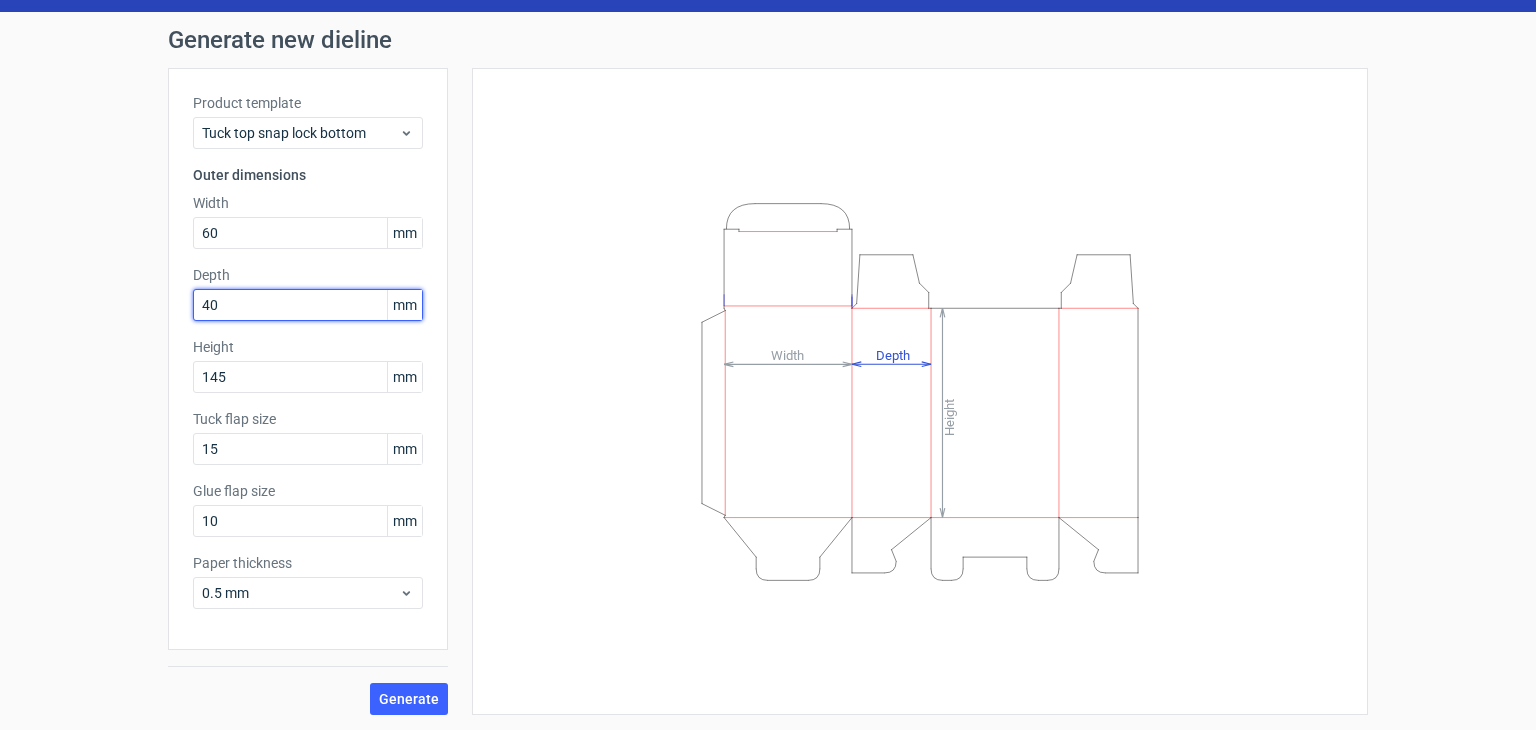 scroll, scrollTop: 52, scrollLeft: 0, axis: vertical 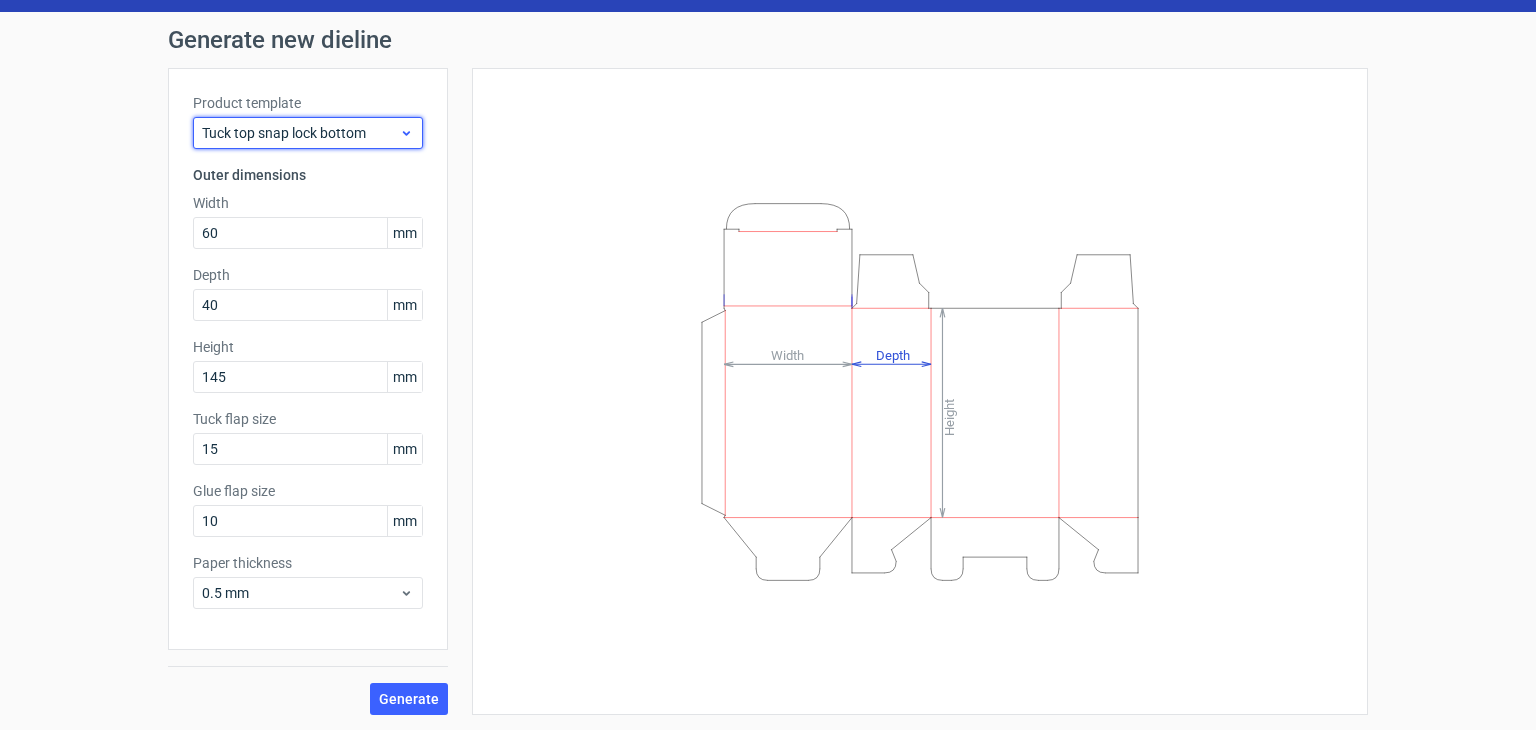 click on "Tuck top snap lock bottom" at bounding box center (300, 133) 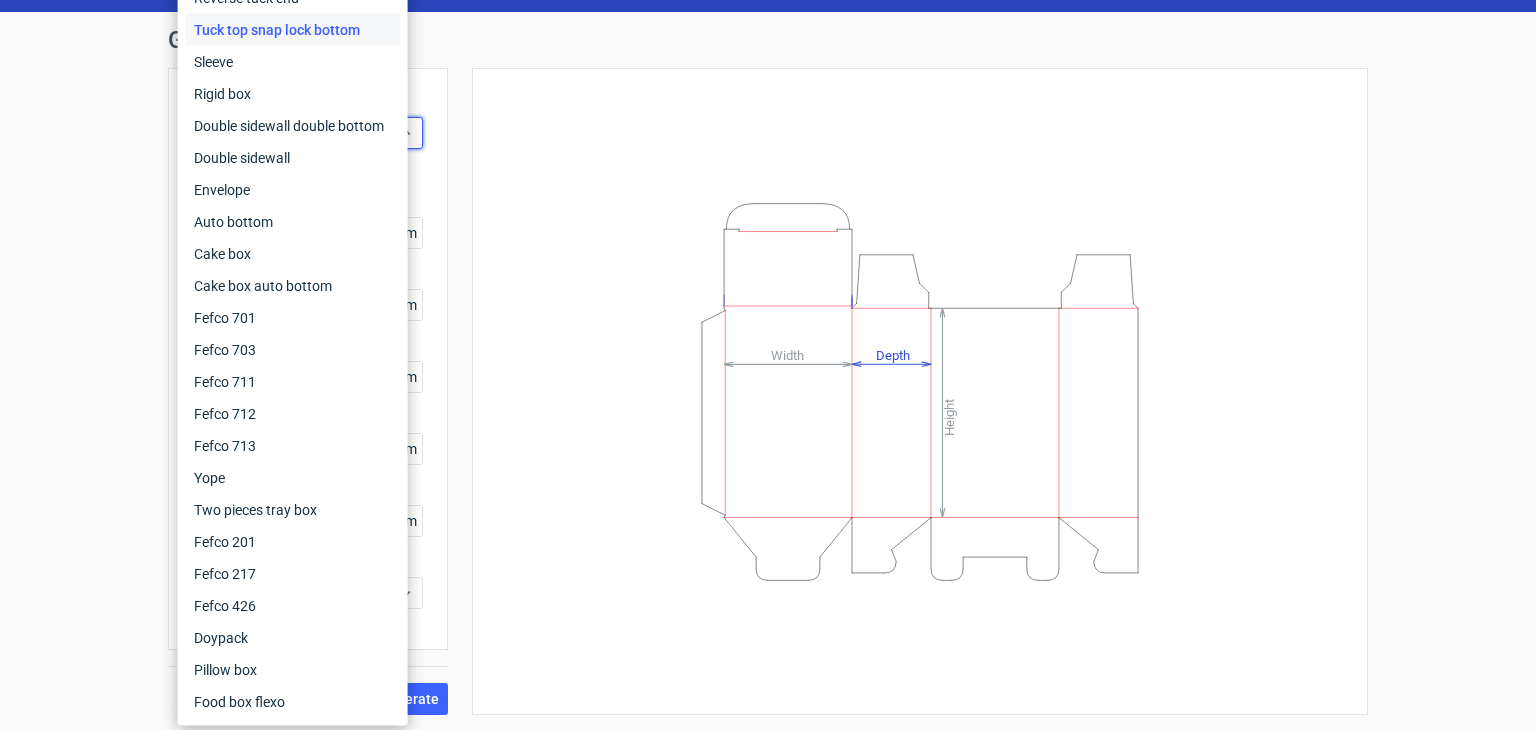 click on "Height   Depth   Width" at bounding box center [908, 391] 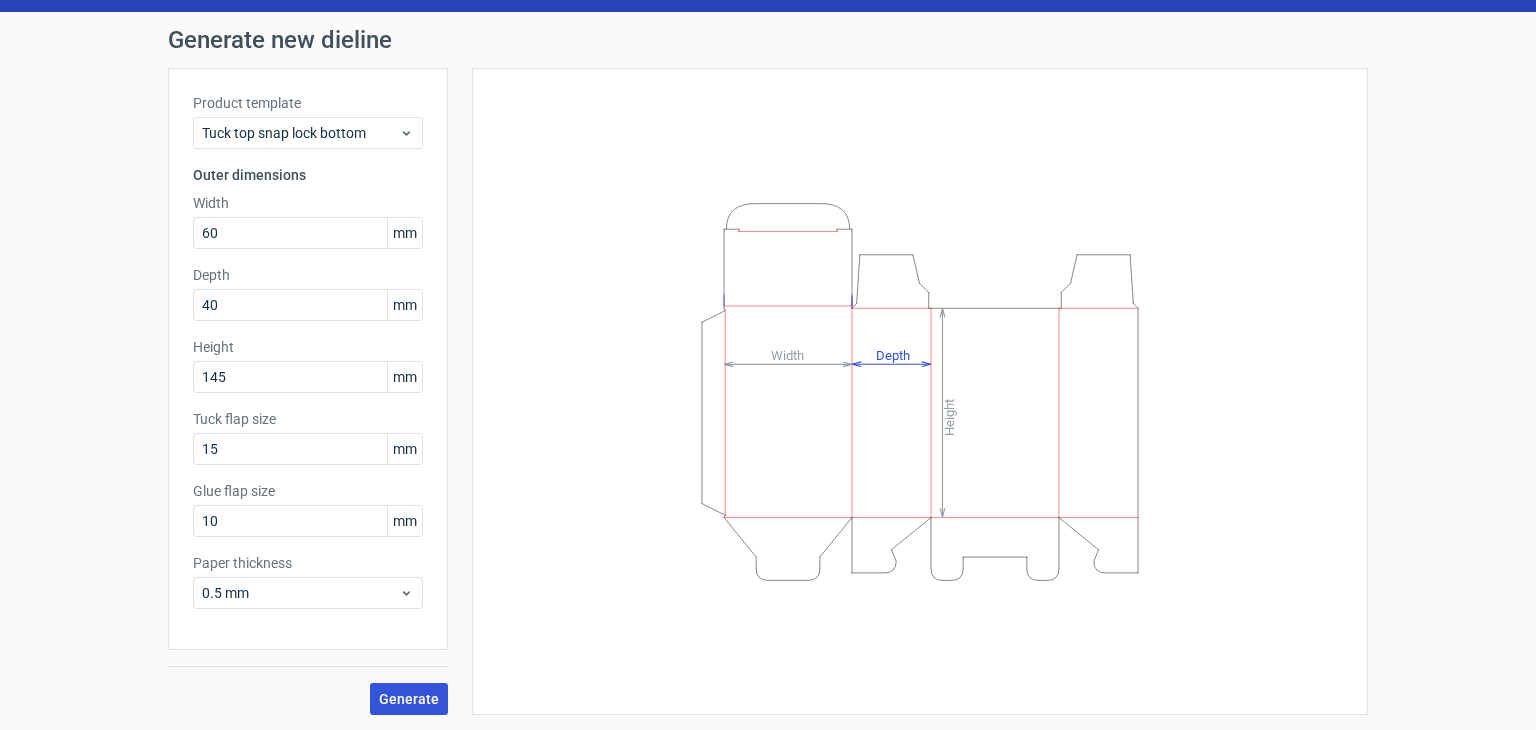 click on "Generate" at bounding box center [409, 699] 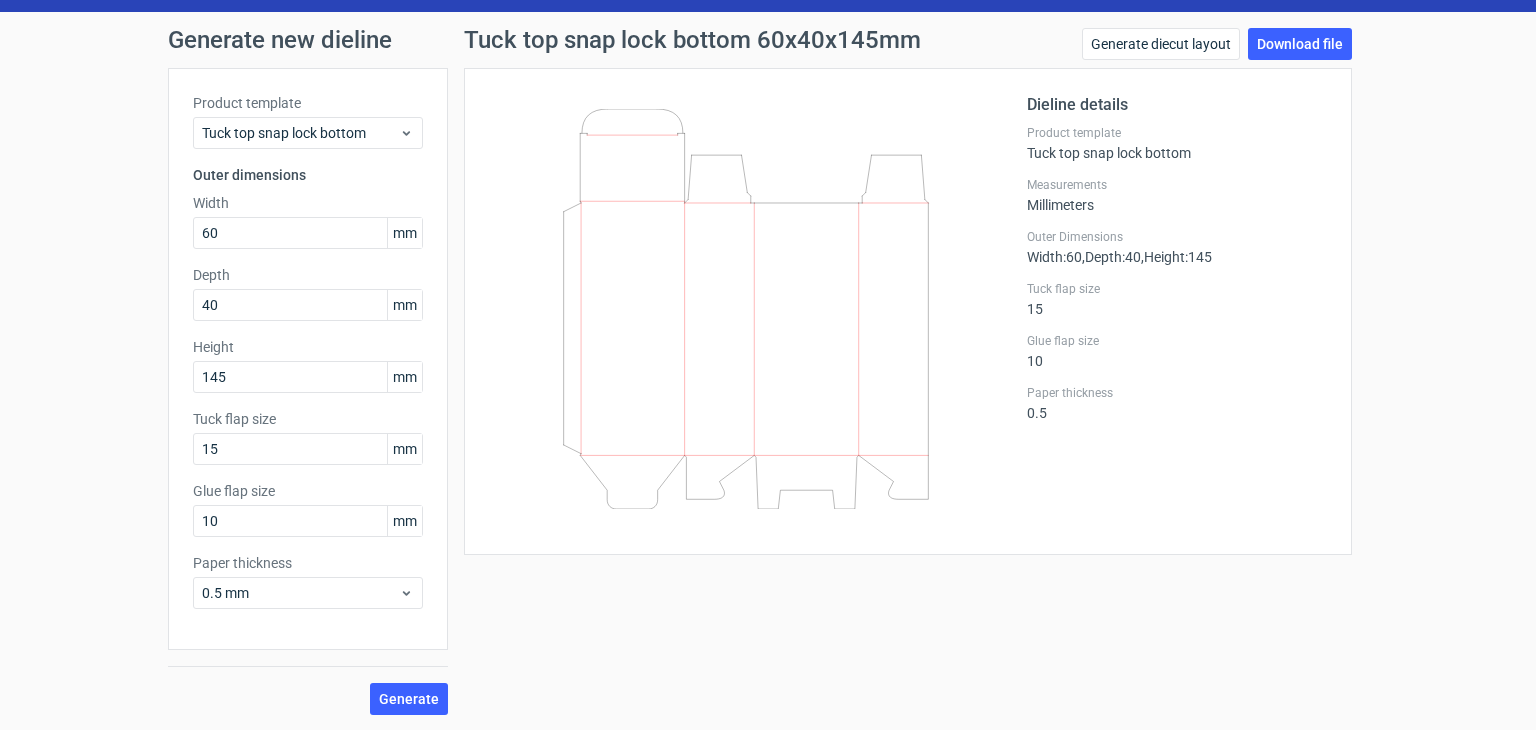 scroll, scrollTop: 48, scrollLeft: 0, axis: vertical 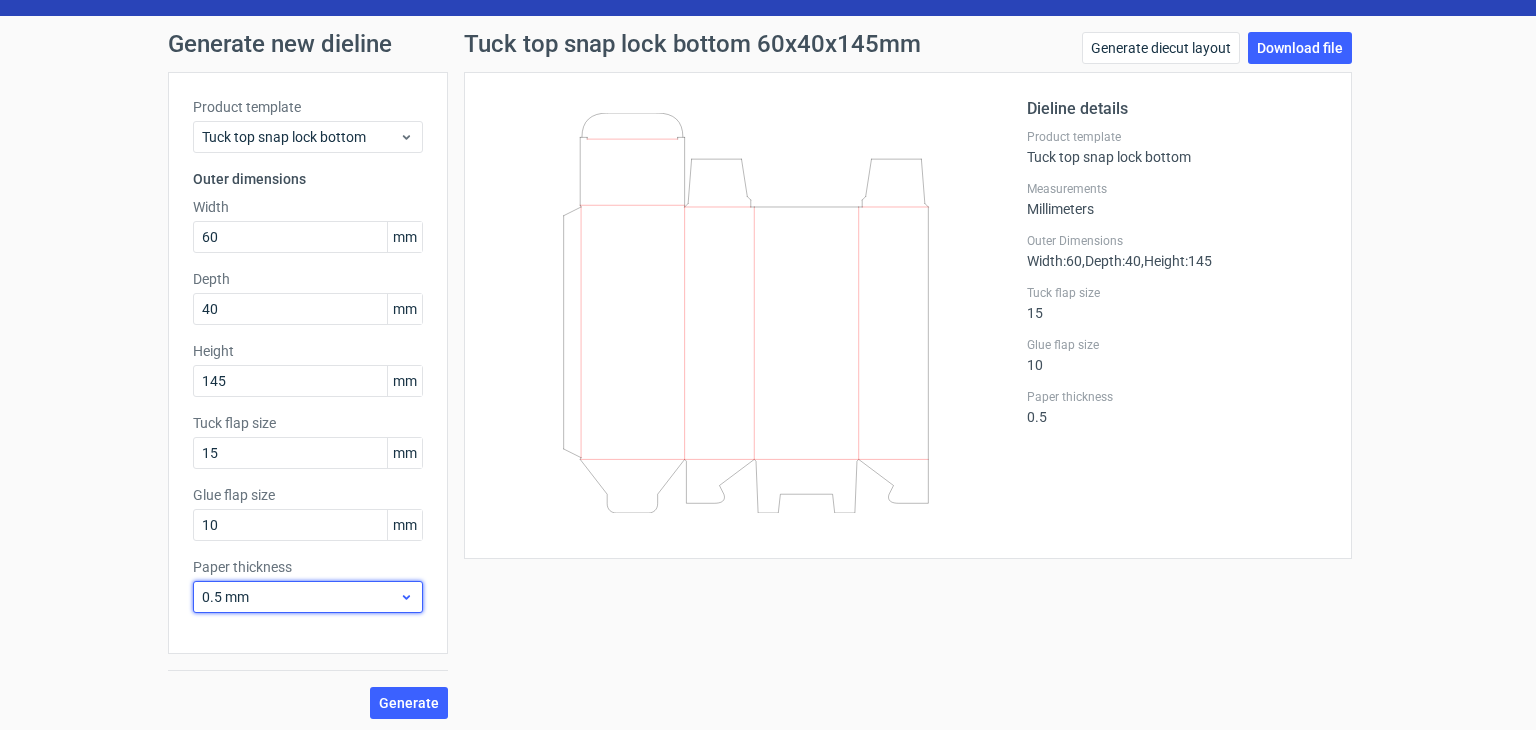 click on "0.5 mm" at bounding box center [300, 597] 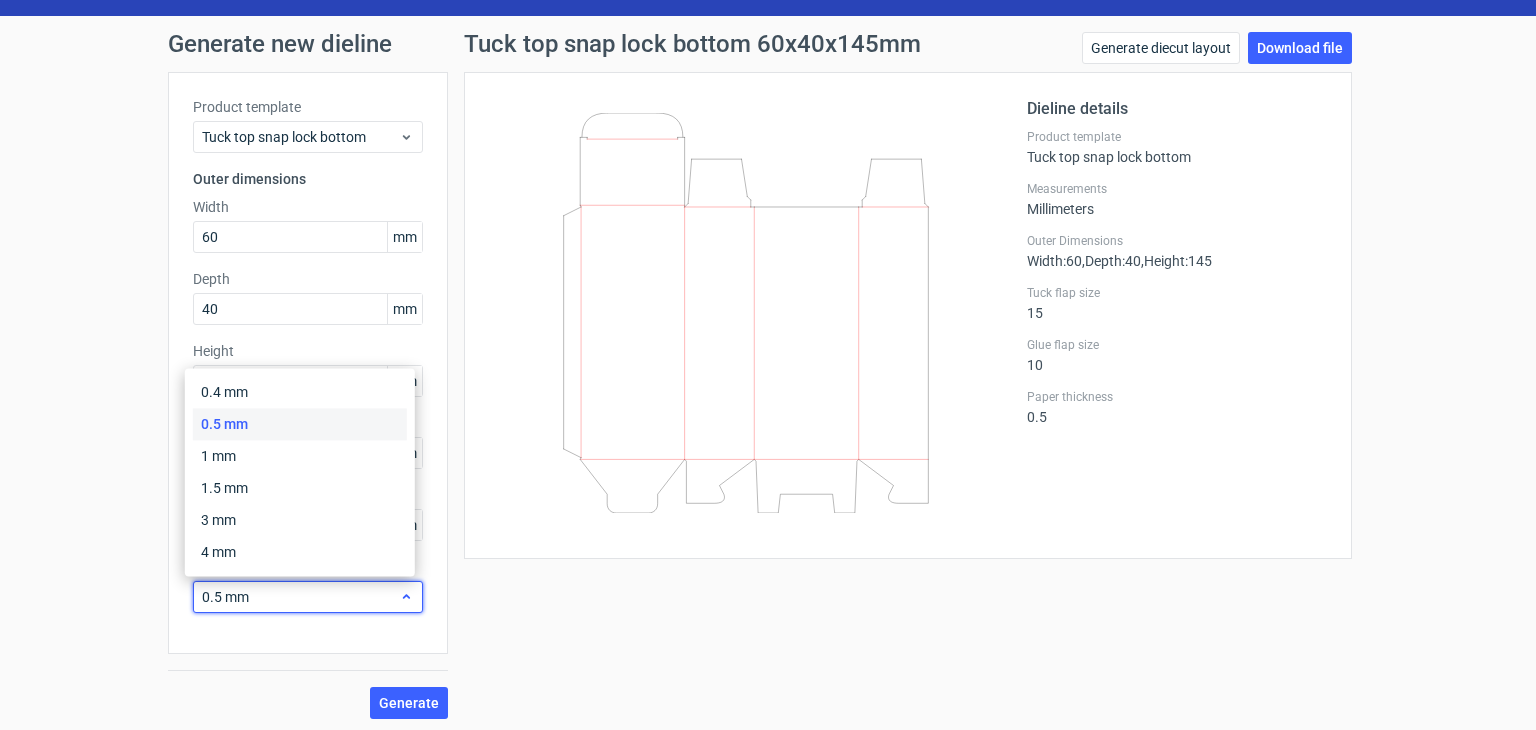 click on "0.5 mm" at bounding box center (300, 597) 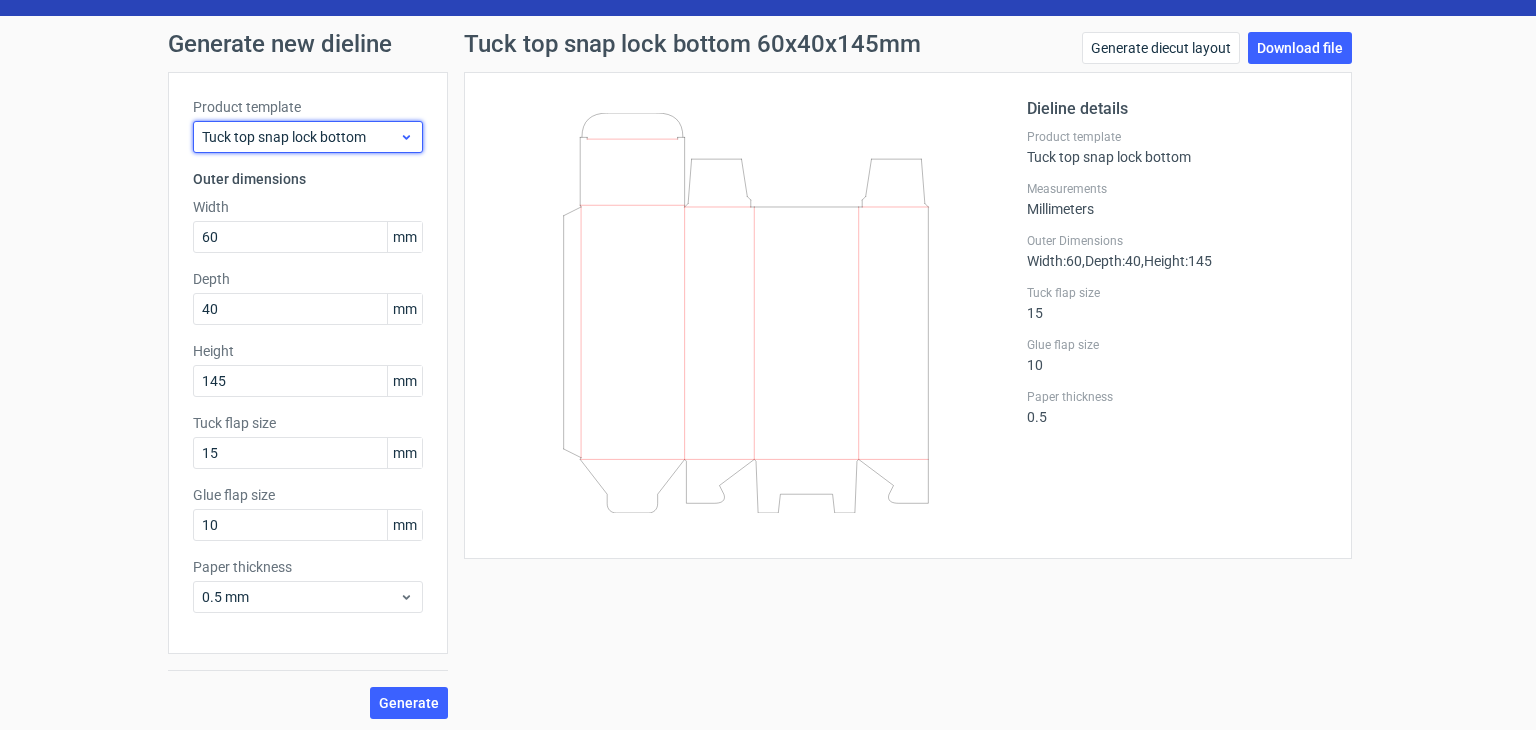 click on "Tuck top snap lock bottom" at bounding box center (300, 137) 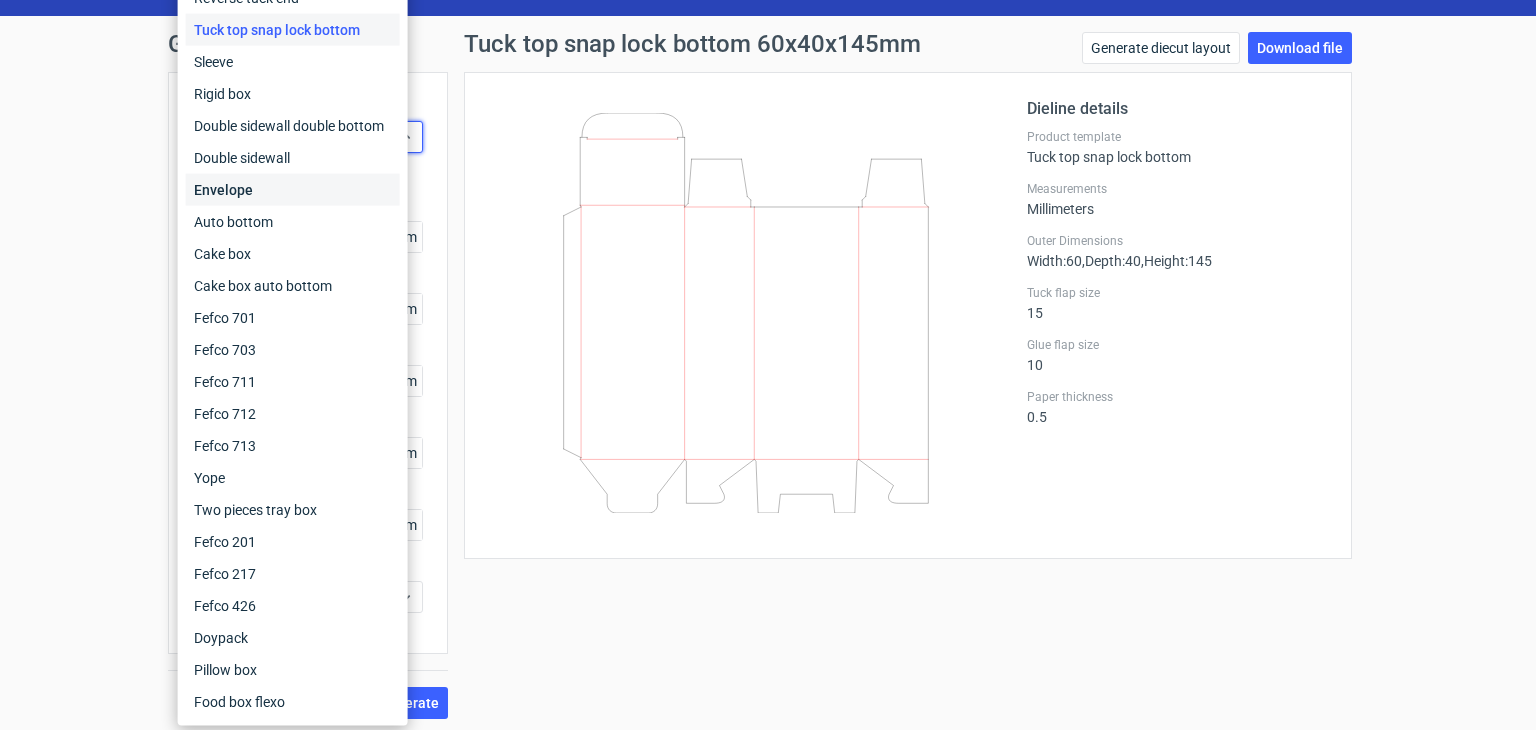 click on "Envelope" at bounding box center (293, 190) 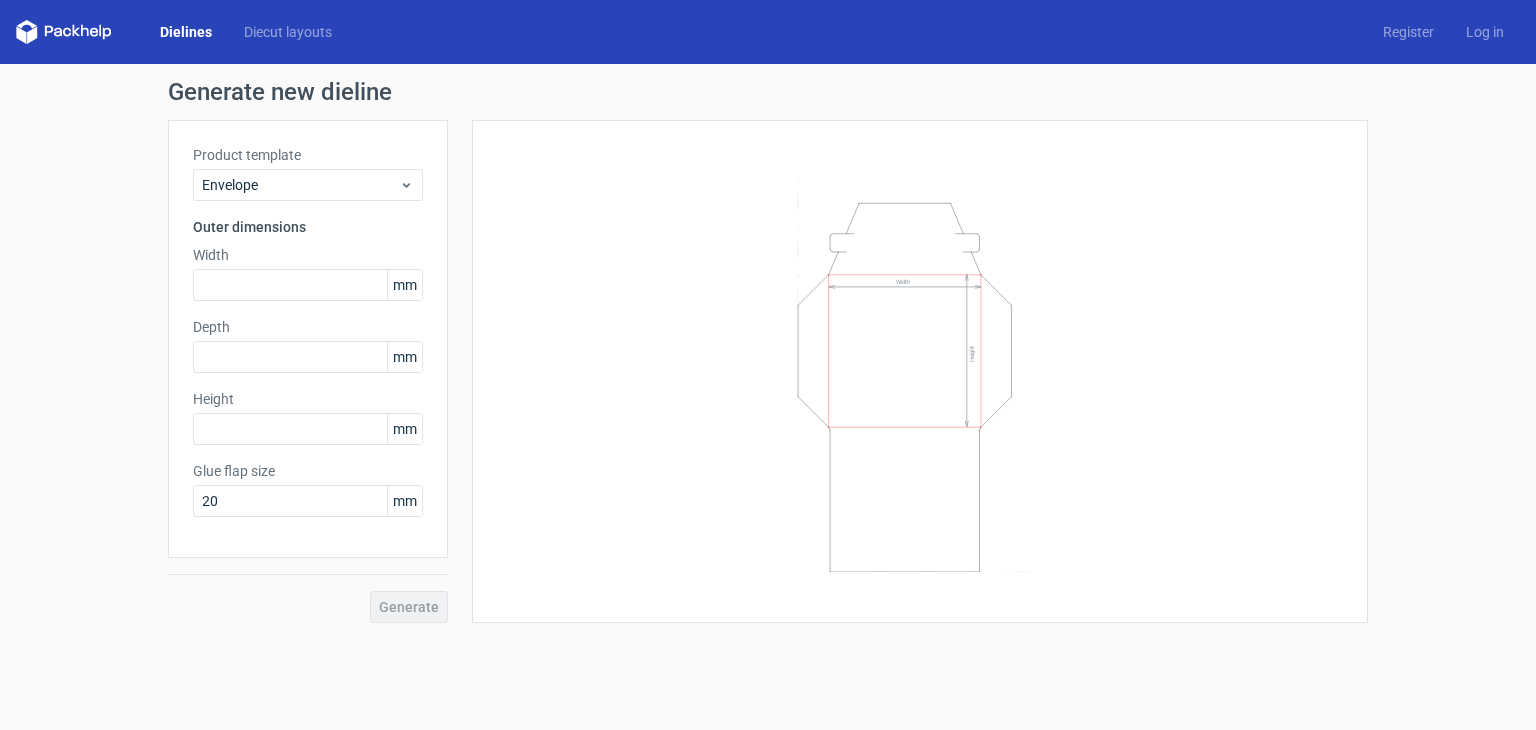 click on "Product template" at bounding box center [308, 155] 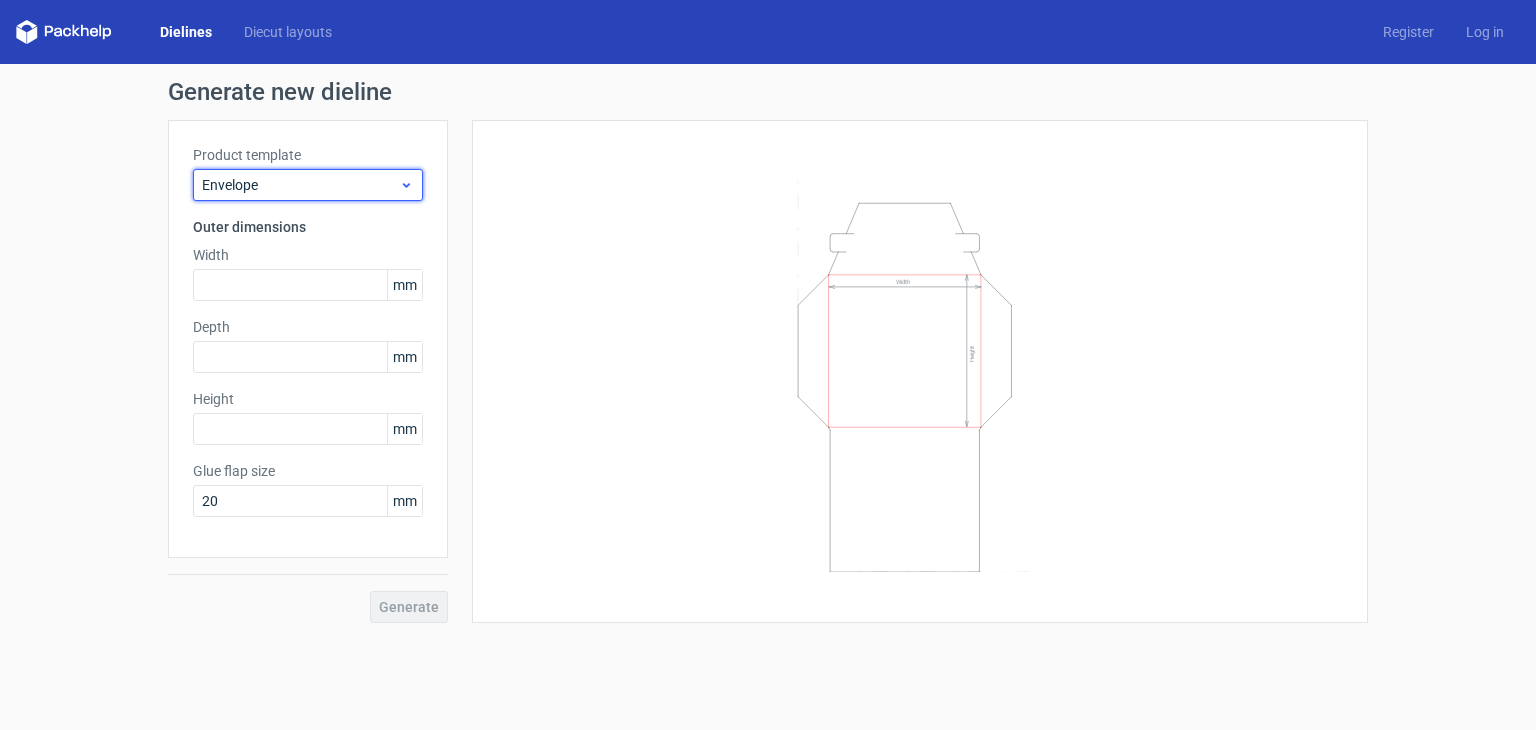 click on "Envelope" at bounding box center (300, 185) 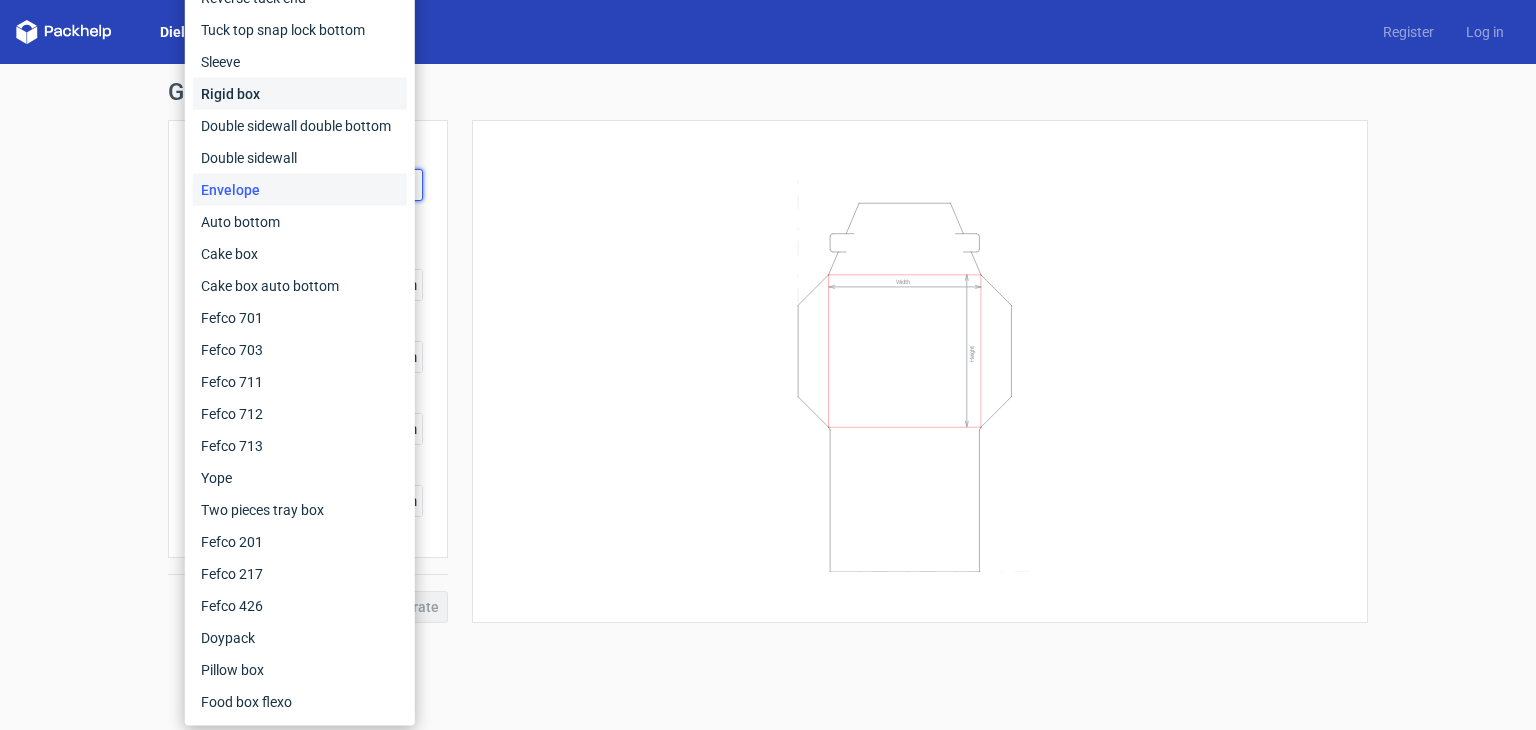 click on "Rigid box" at bounding box center (300, 94) 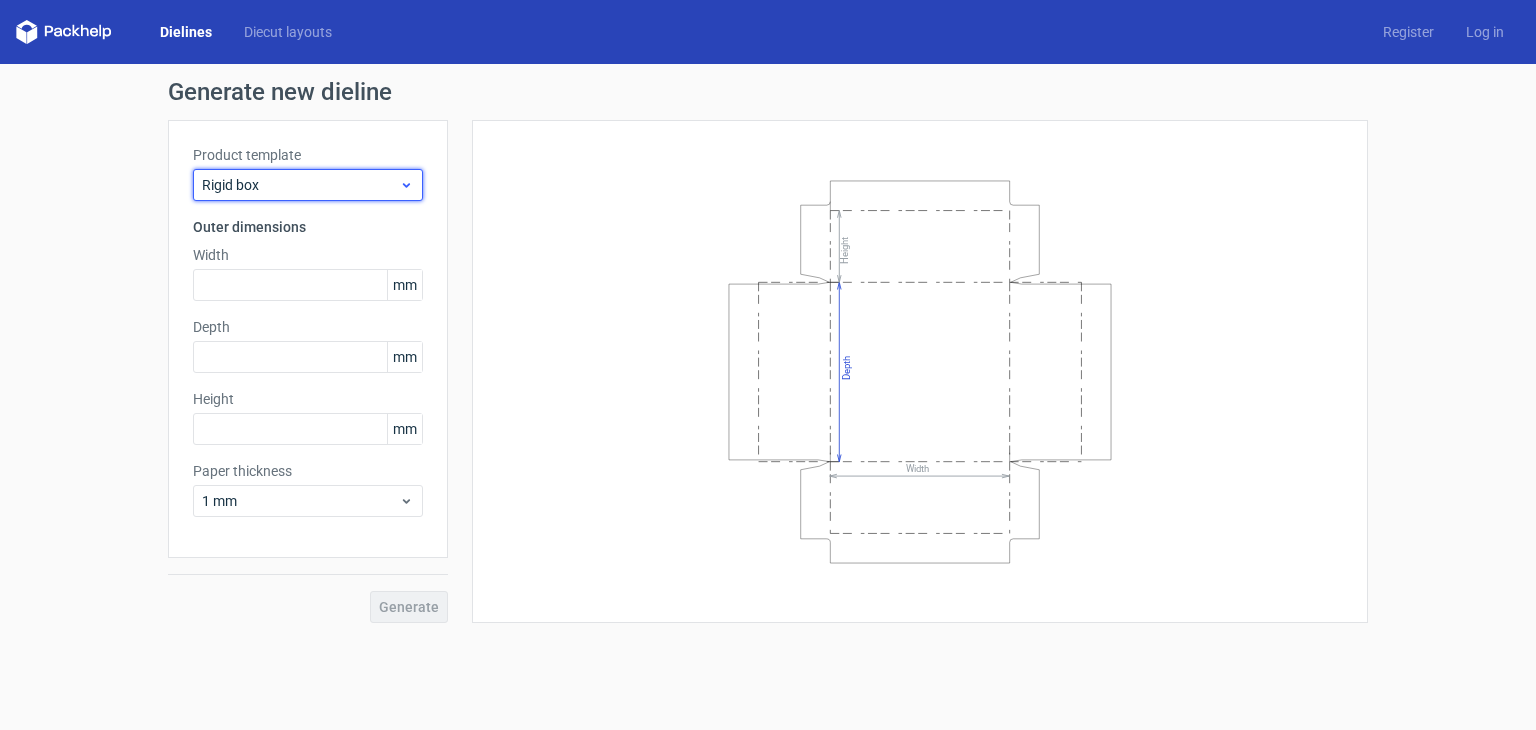 click on "Rigid box" at bounding box center [300, 185] 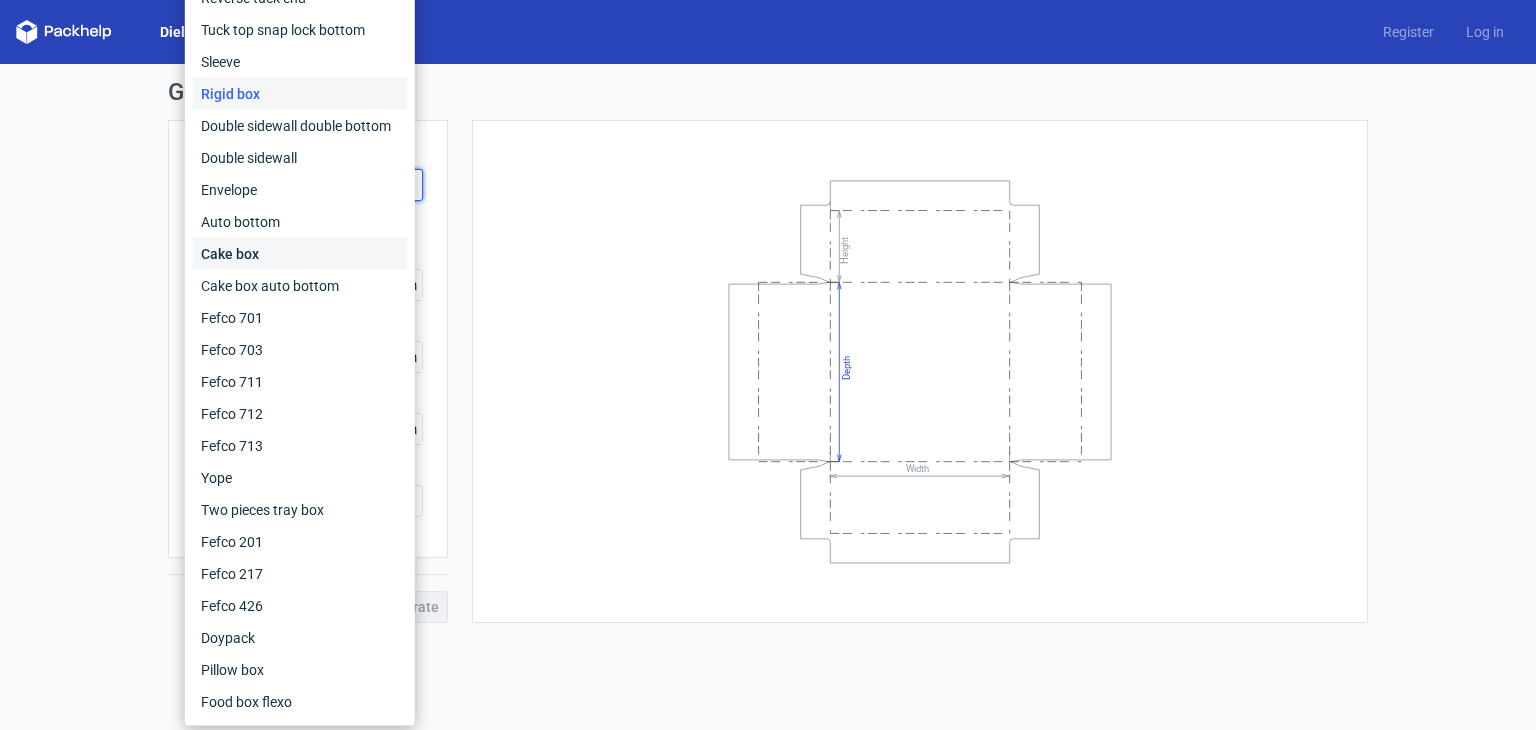 click on "Cake box" at bounding box center (300, 254) 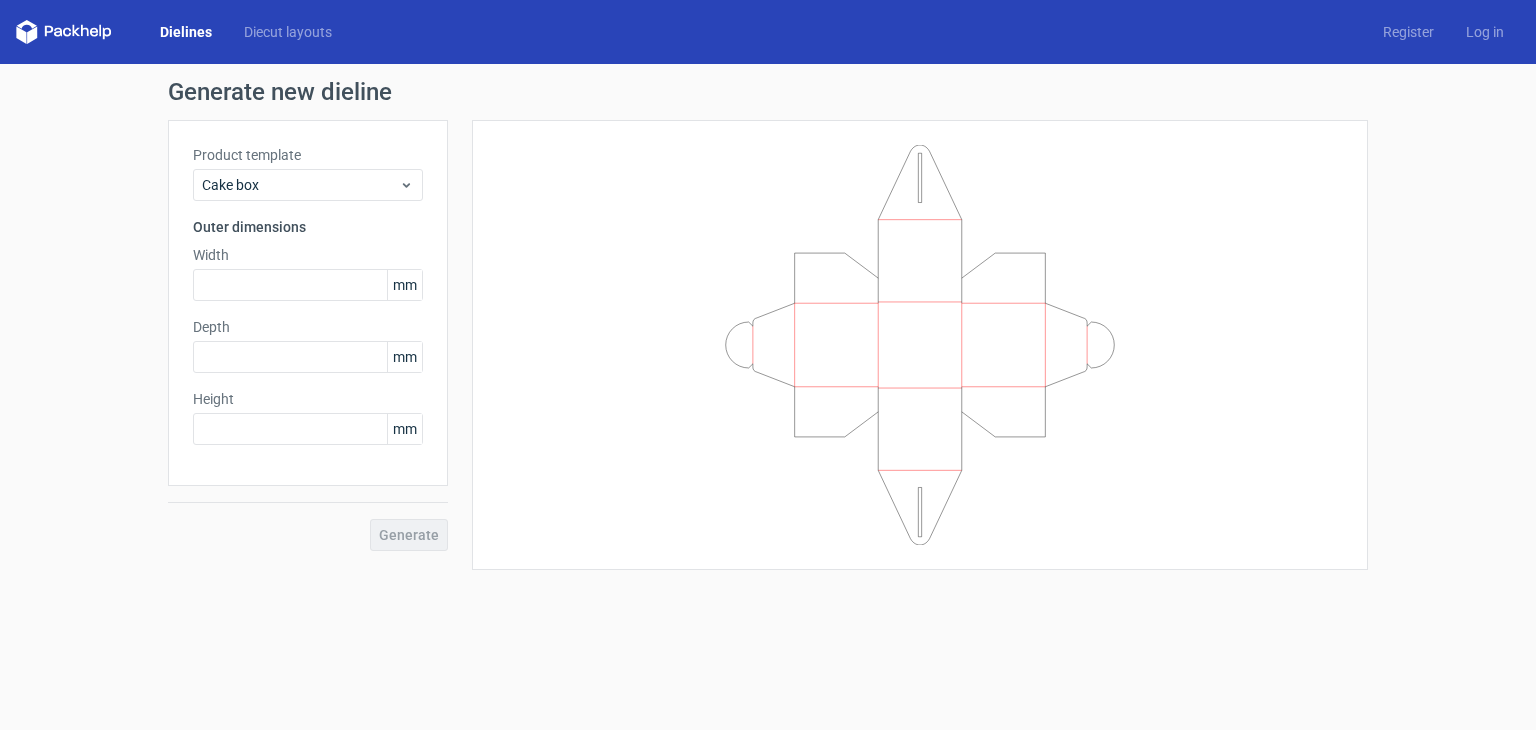 click on "Outer dimensions" at bounding box center [308, 227] 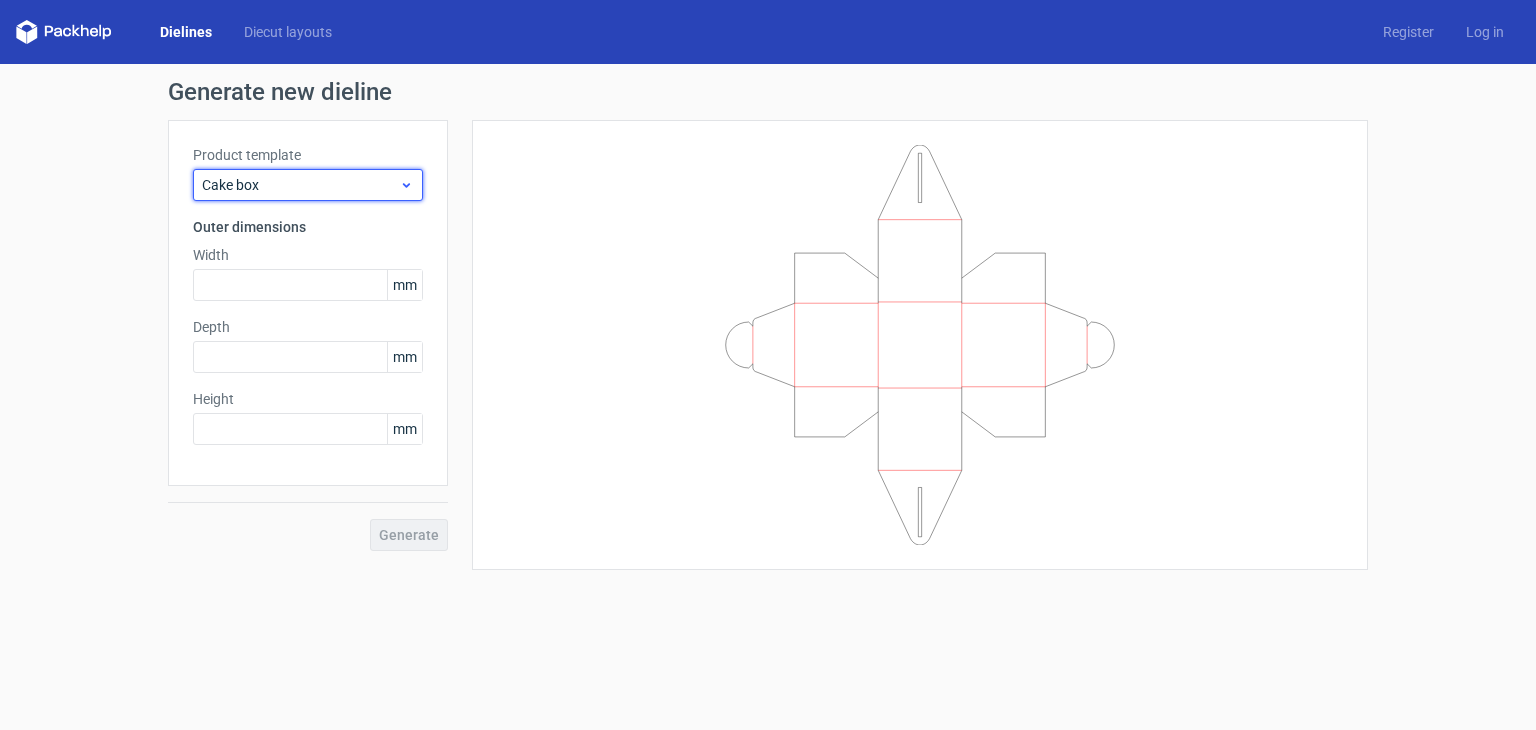 click on "Cake box" at bounding box center [300, 185] 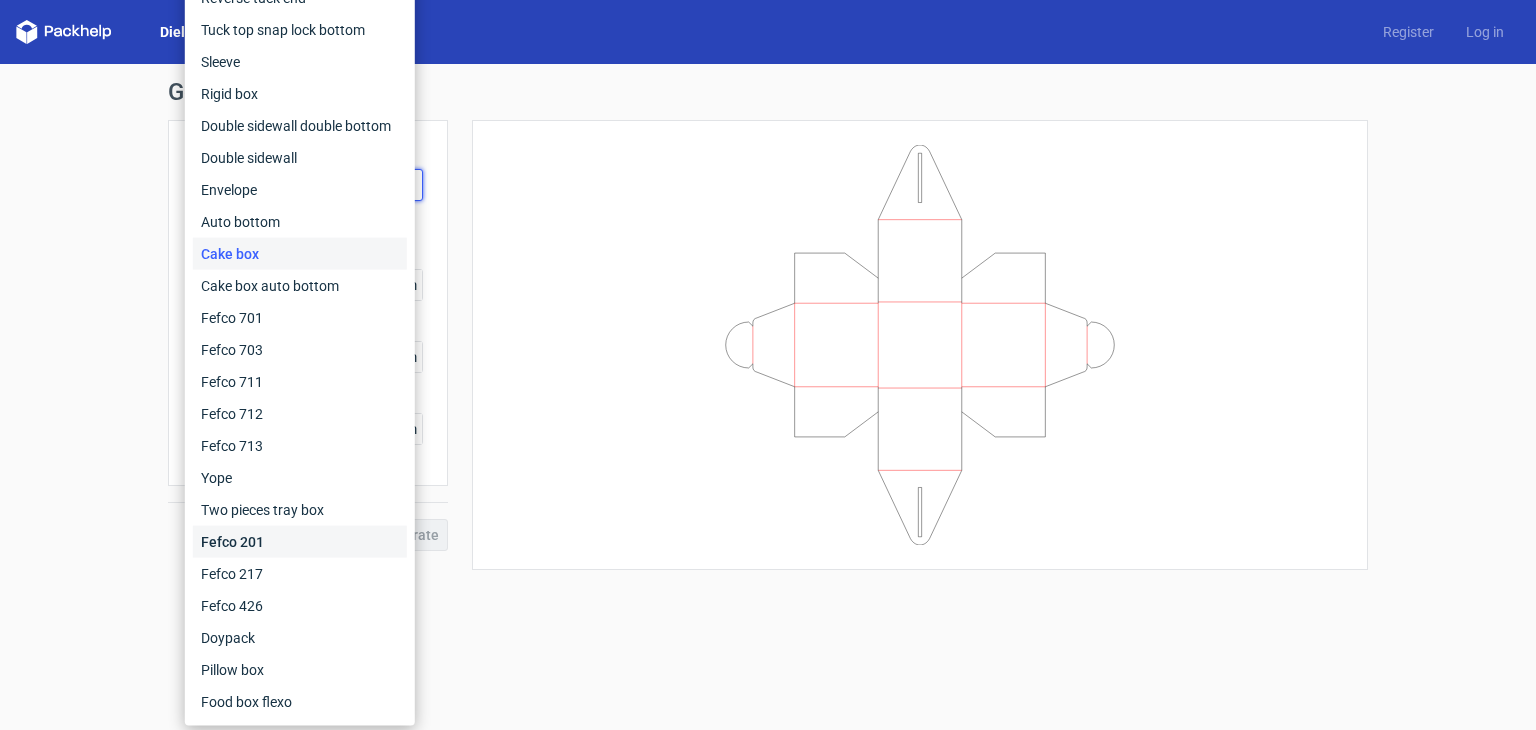 click on "Fefco 201" at bounding box center [300, 542] 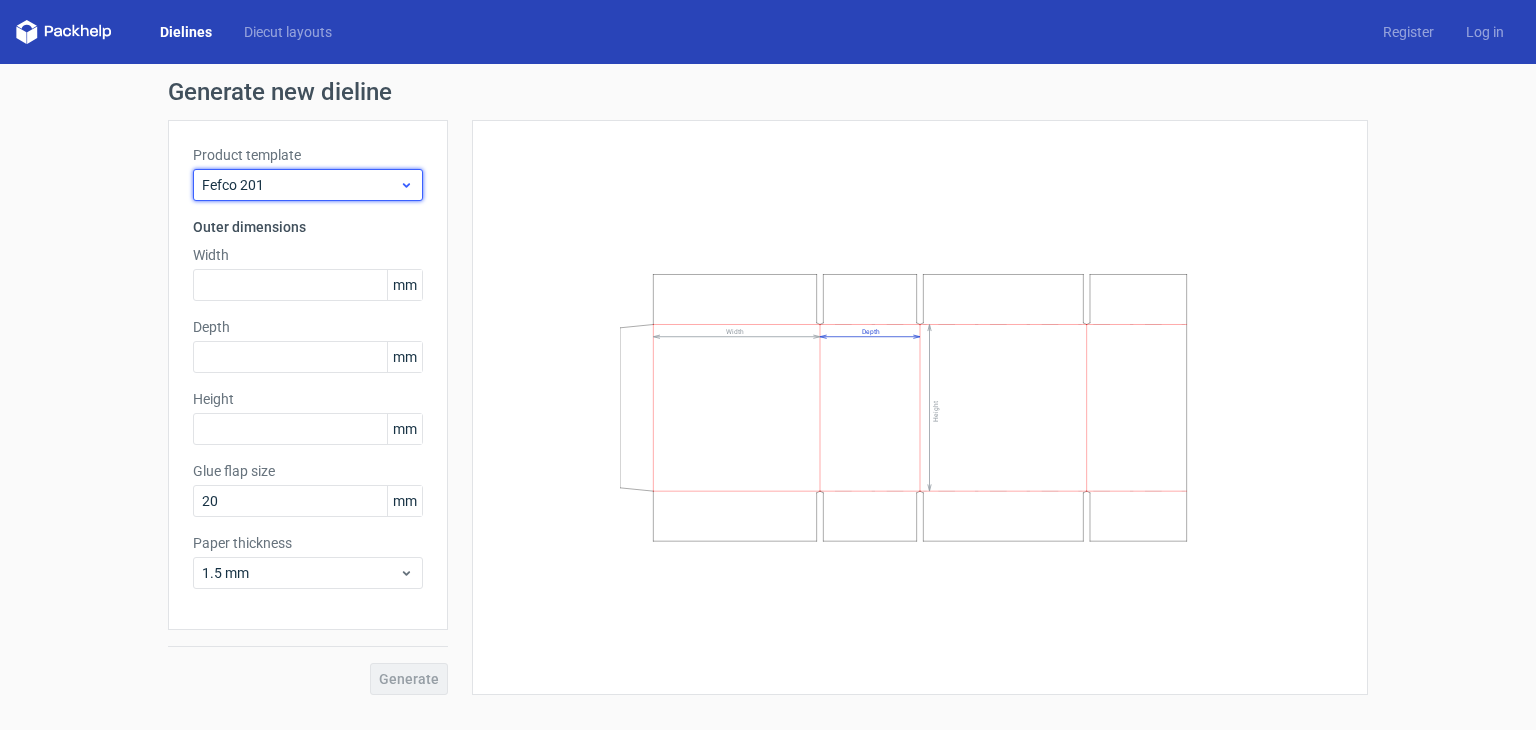 click on "Fefco 201" at bounding box center [300, 185] 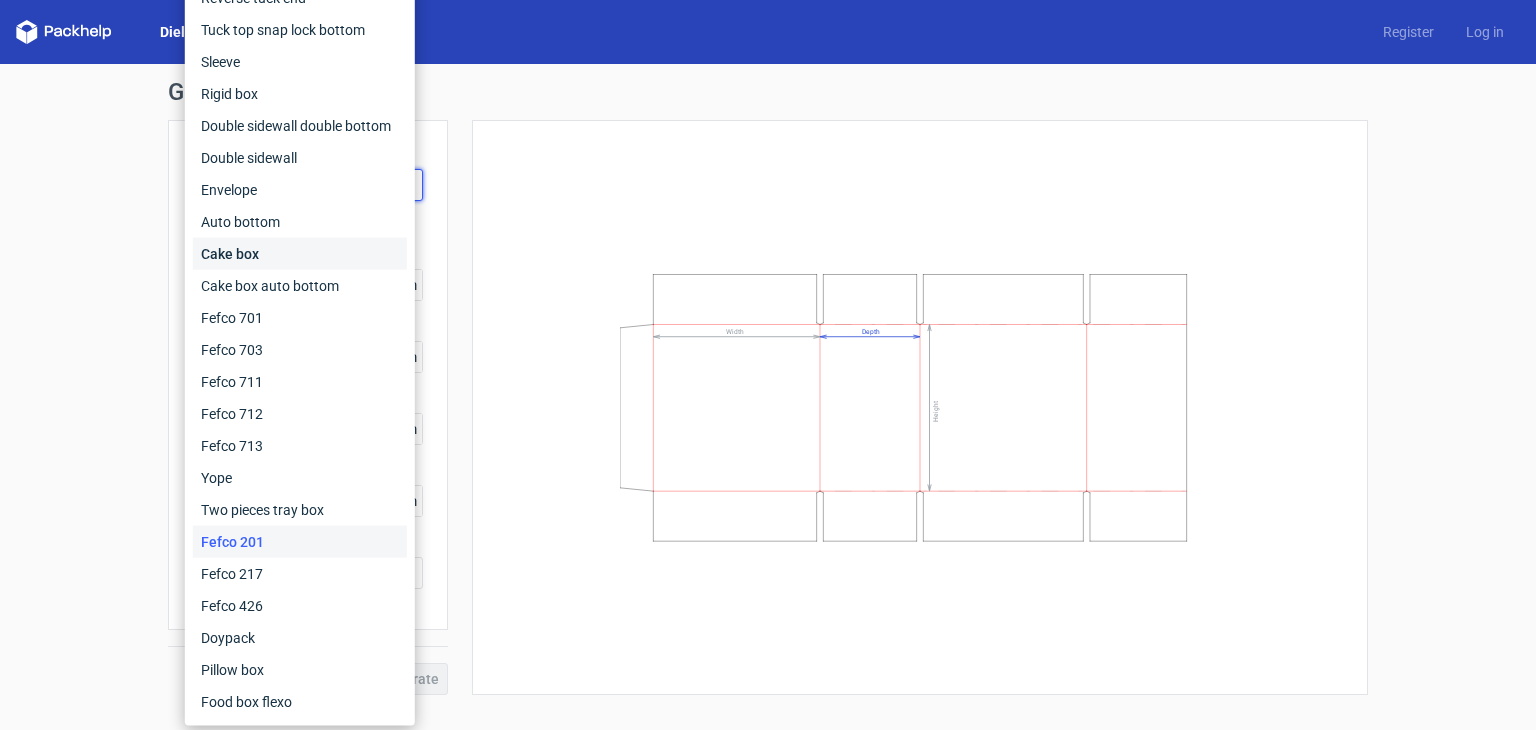 click on "Cake box" at bounding box center (300, 254) 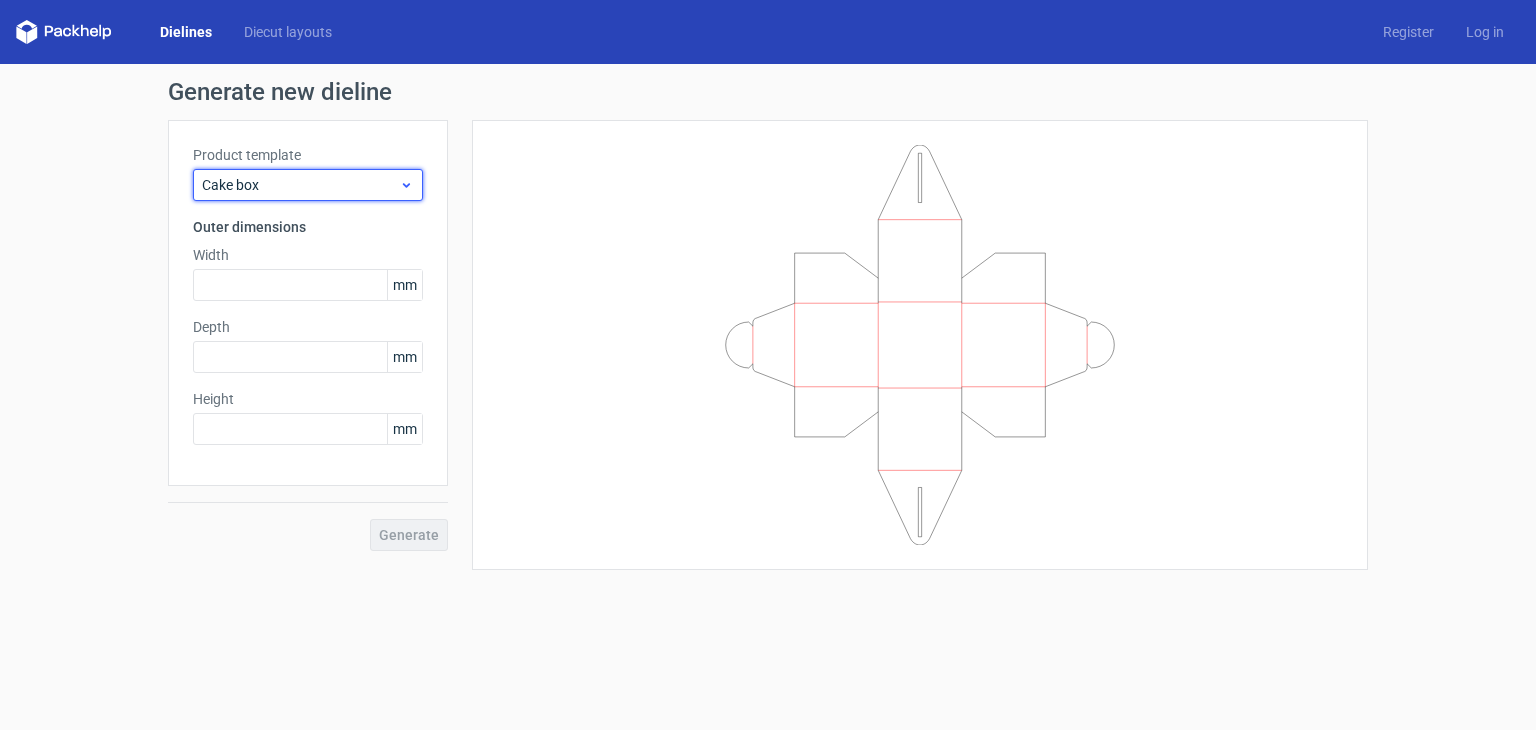 click on "Cake box" at bounding box center (300, 185) 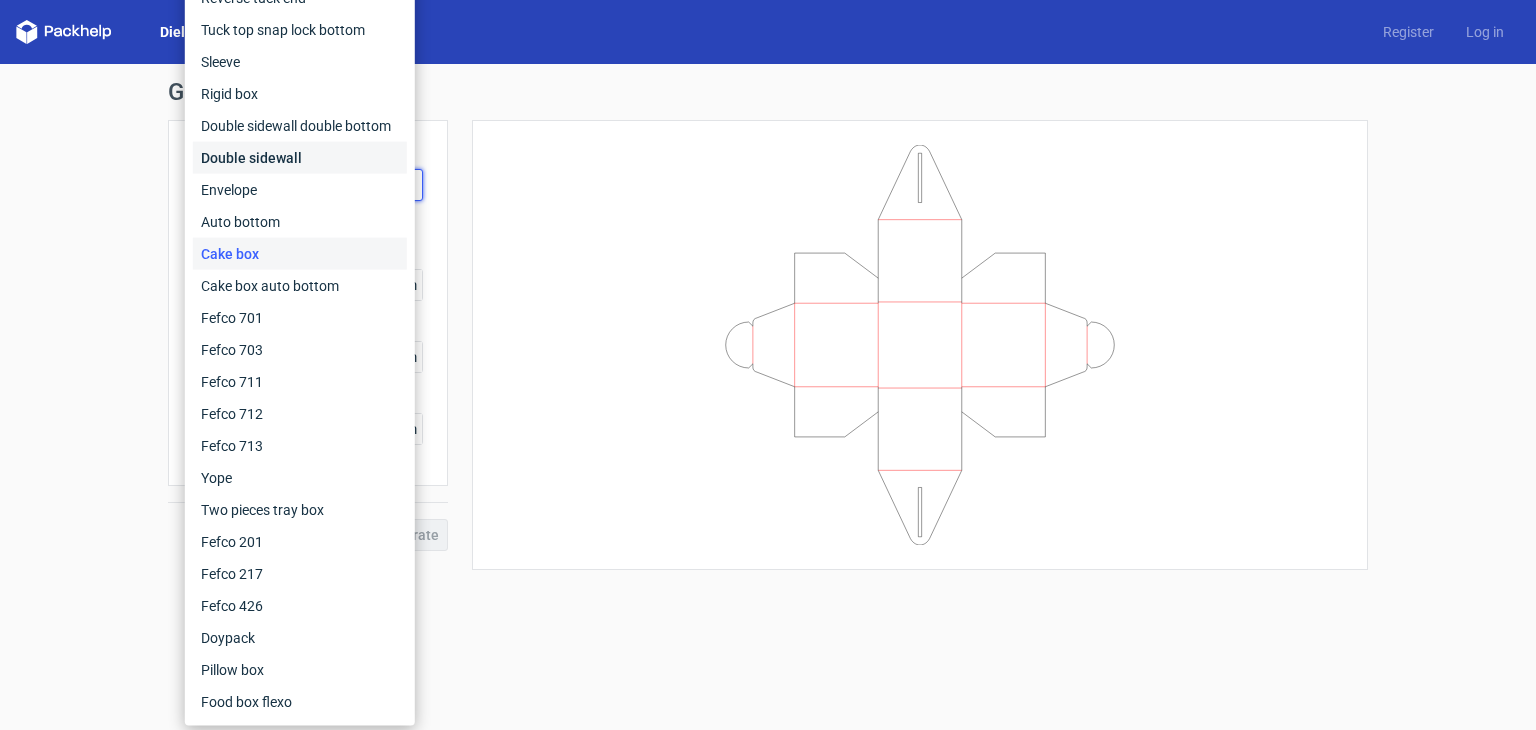 click on "Double sidewall" at bounding box center [300, 158] 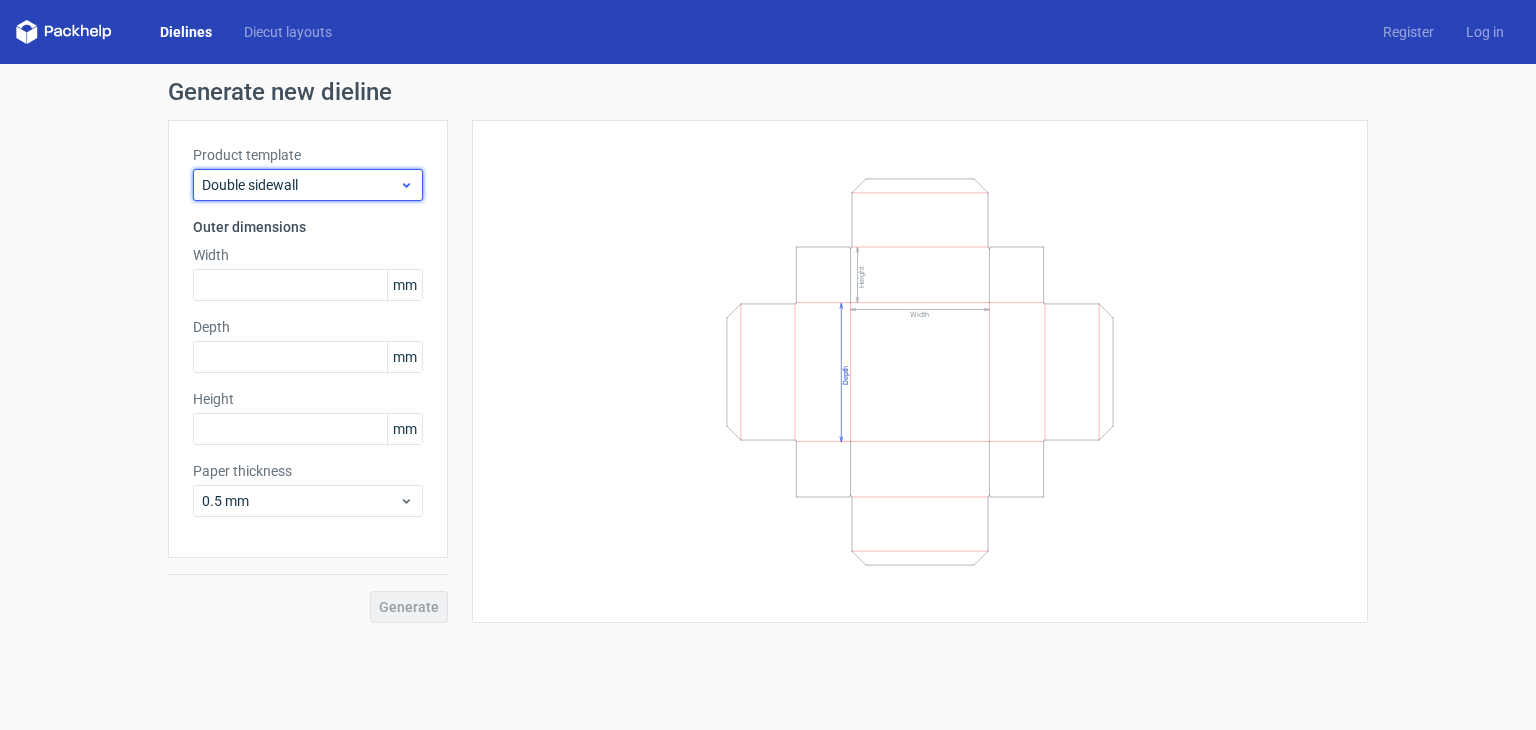 click on "Double sidewall" at bounding box center (300, 185) 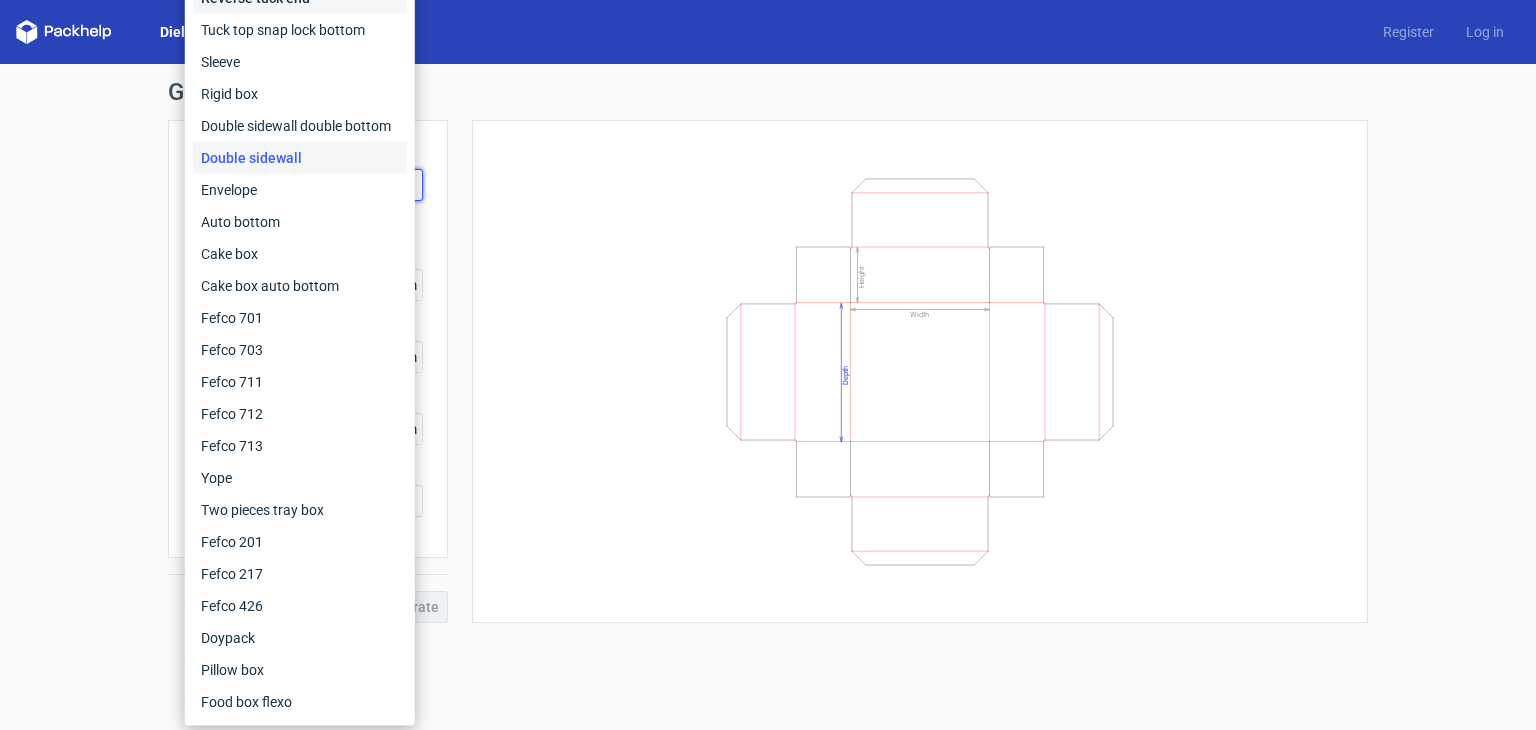 click on "Reverse tuck end" at bounding box center [300, -2] 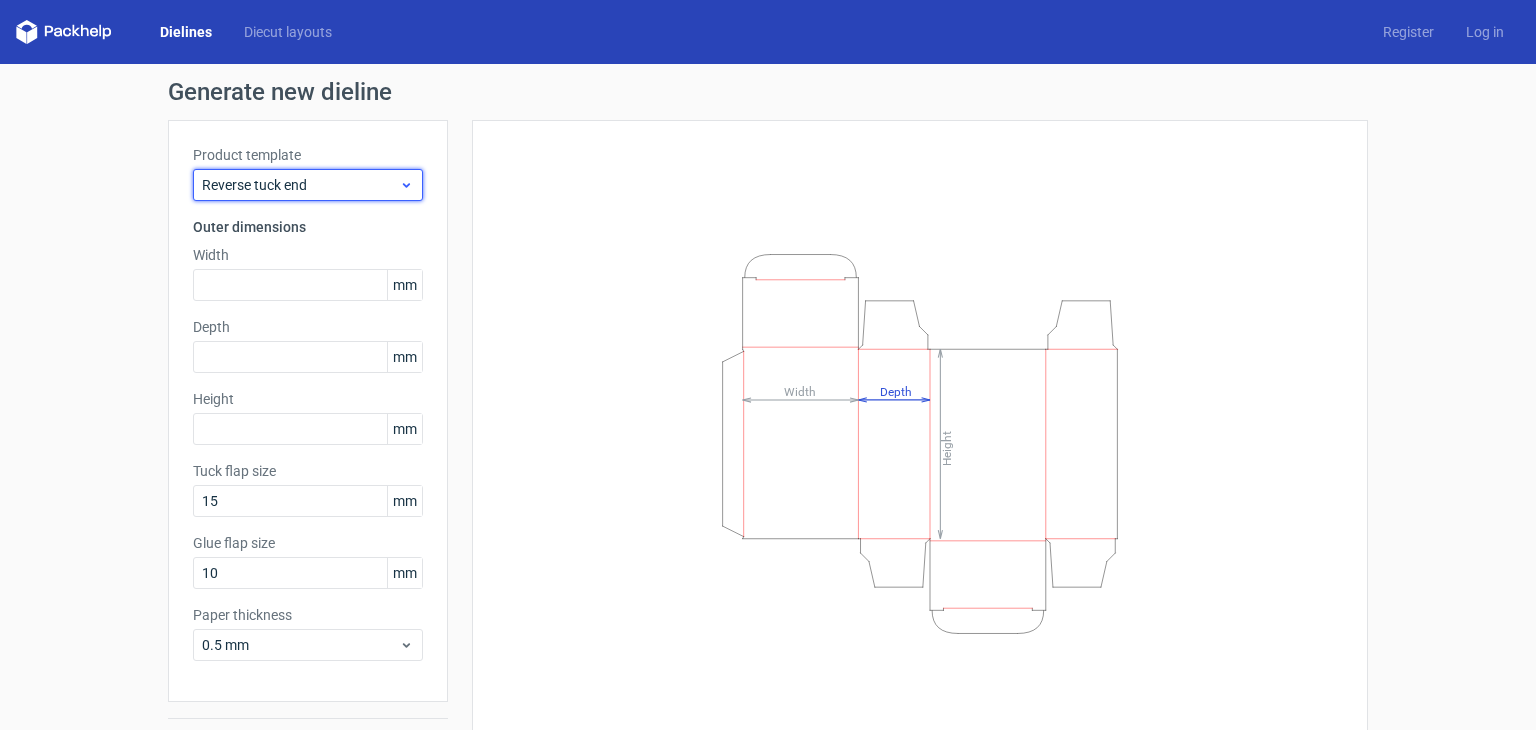 click on "Reverse tuck end" at bounding box center [300, 185] 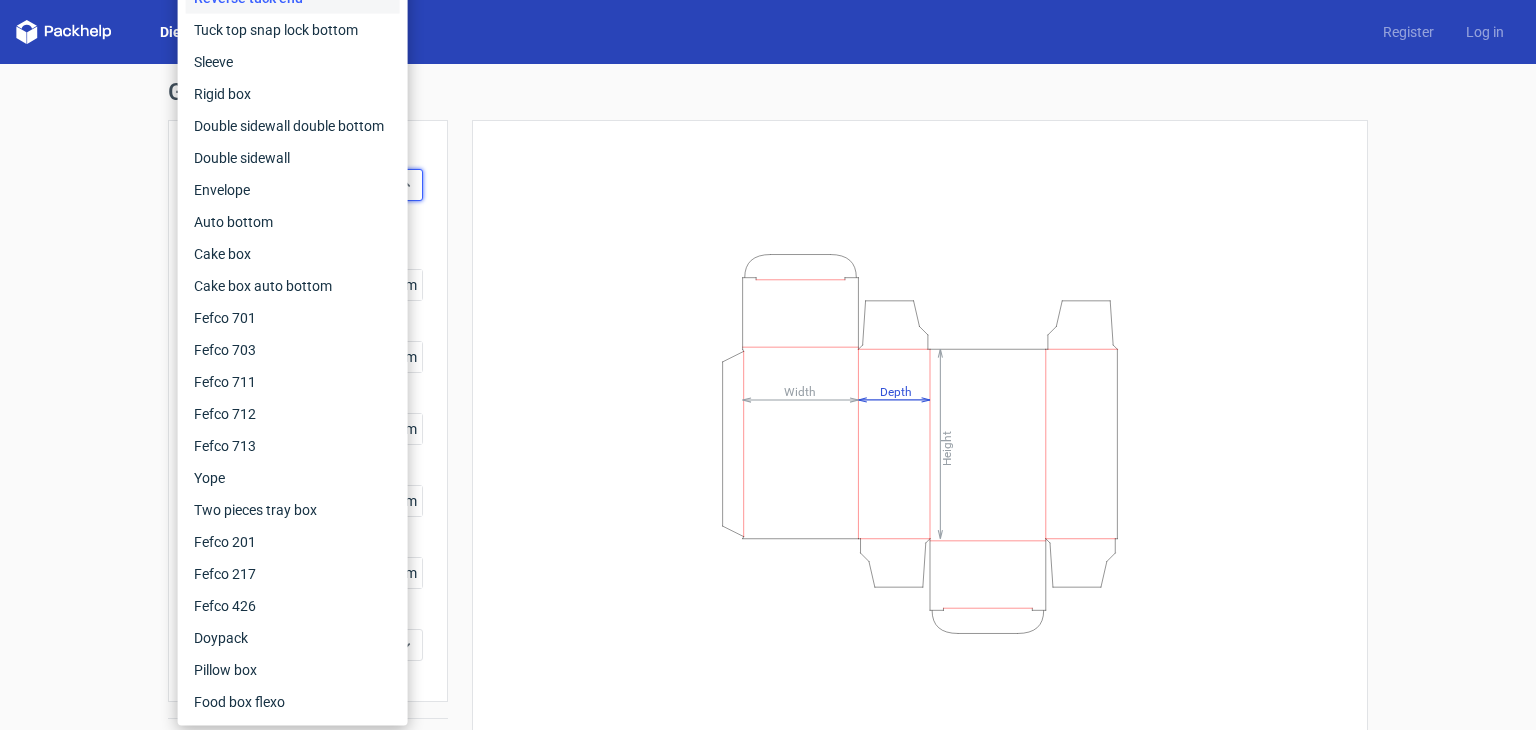 click on "Generate new dieline Product template Reverse tuck end Outer dimensions Width mm Depth mm Height [PERSON_NAME] flap size 15 mm Glue flap size 10 mm Paper thickness 0.5 mm Generate  Height   Depth   Width" at bounding box center [768, 423] 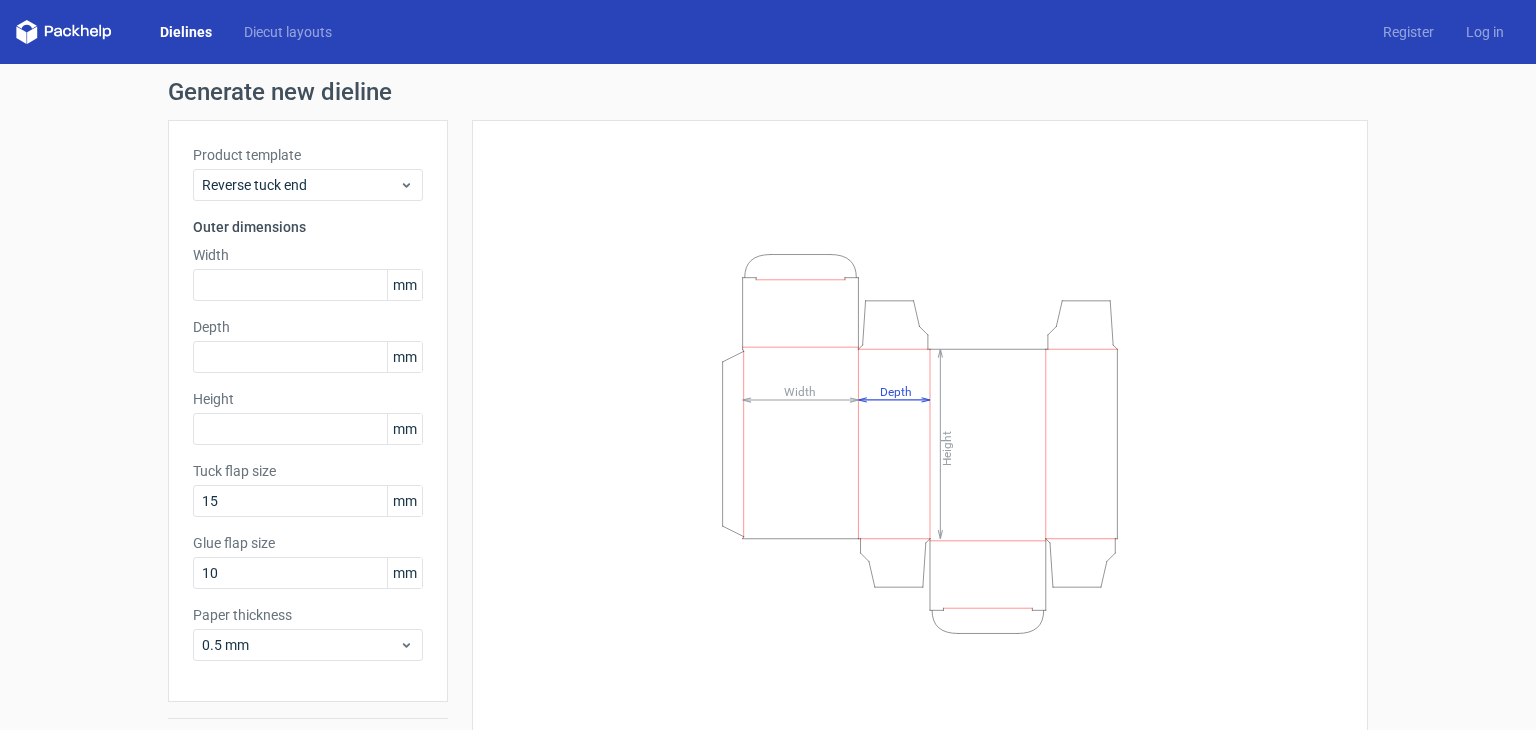 scroll, scrollTop: 4, scrollLeft: 0, axis: vertical 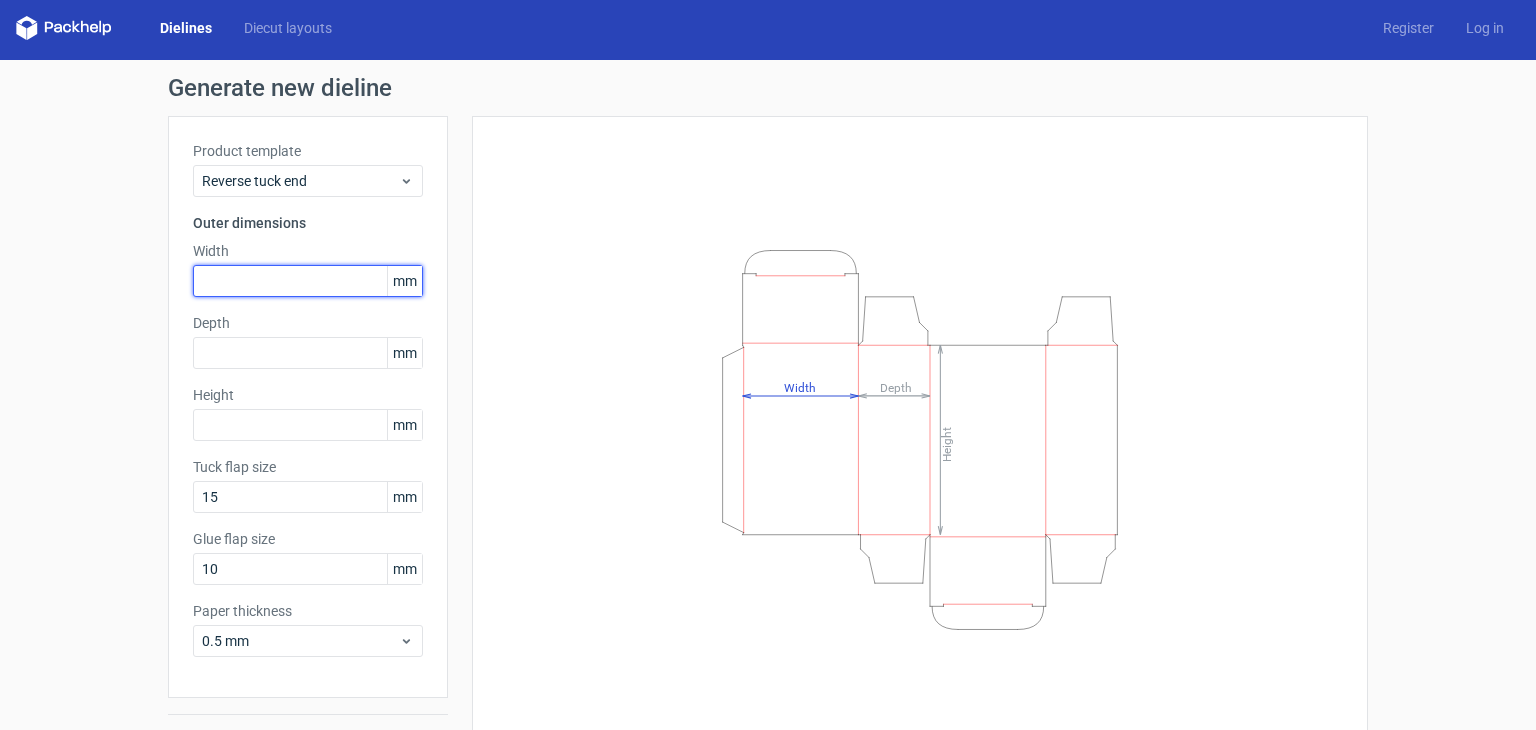 click at bounding box center [308, 281] 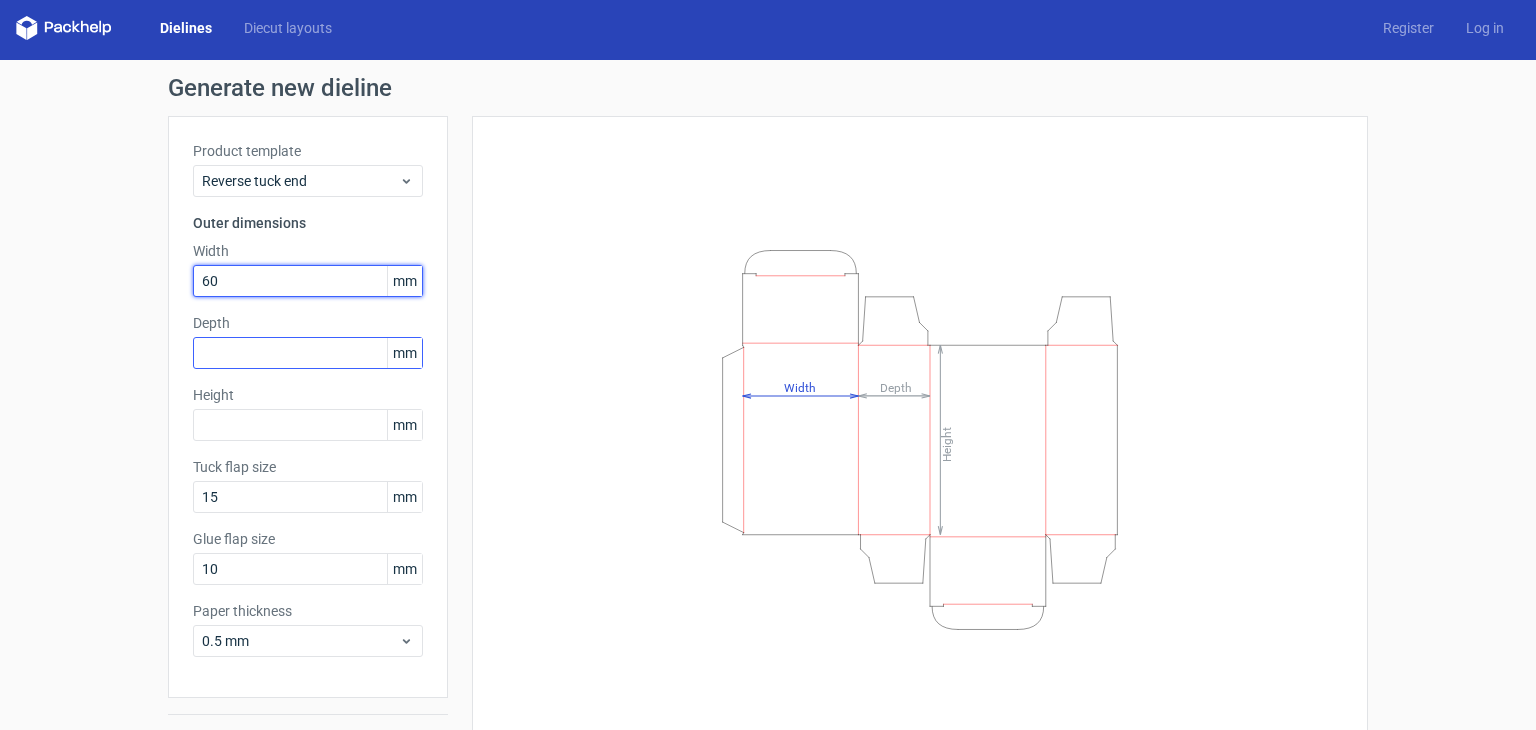 type on "60" 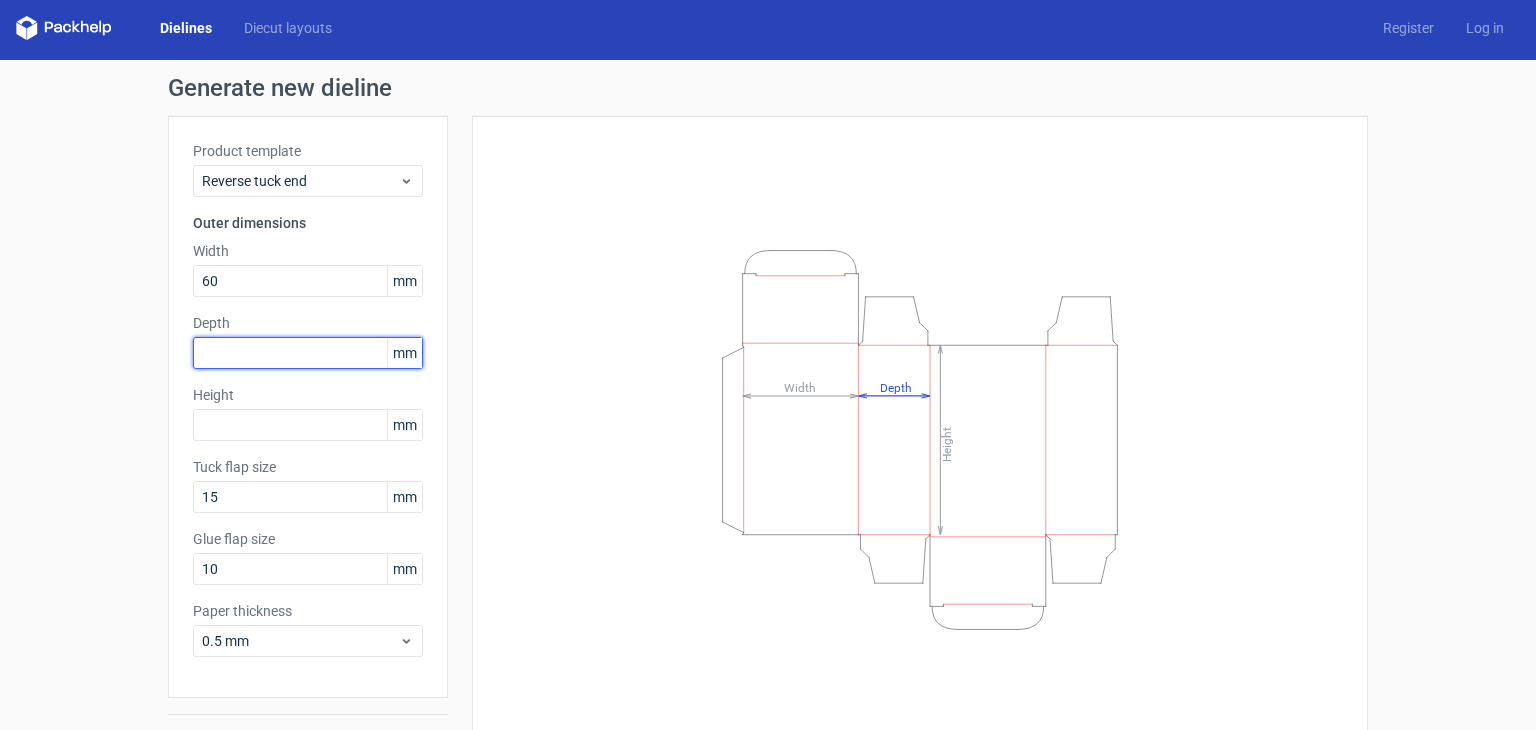 click at bounding box center (308, 353) 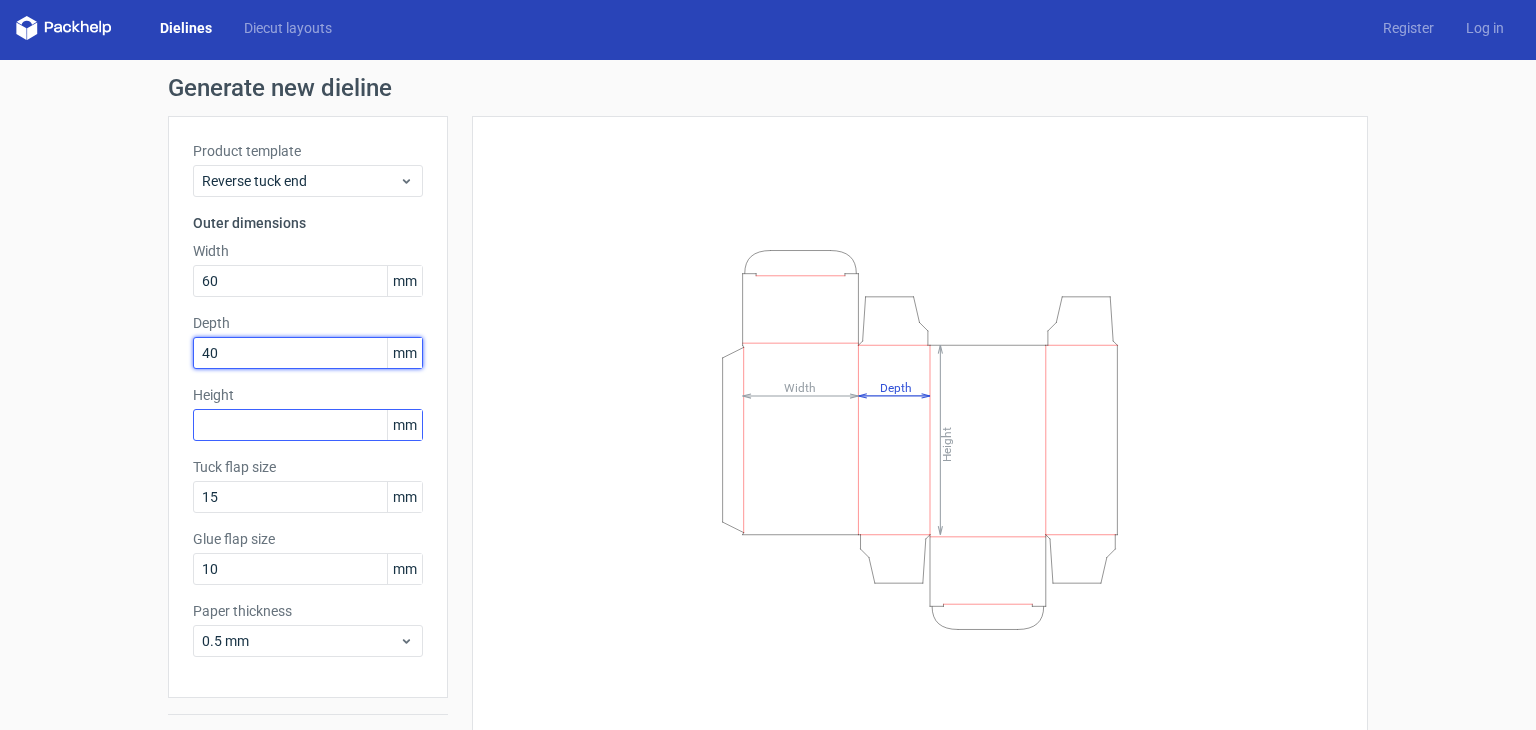 type on "40" 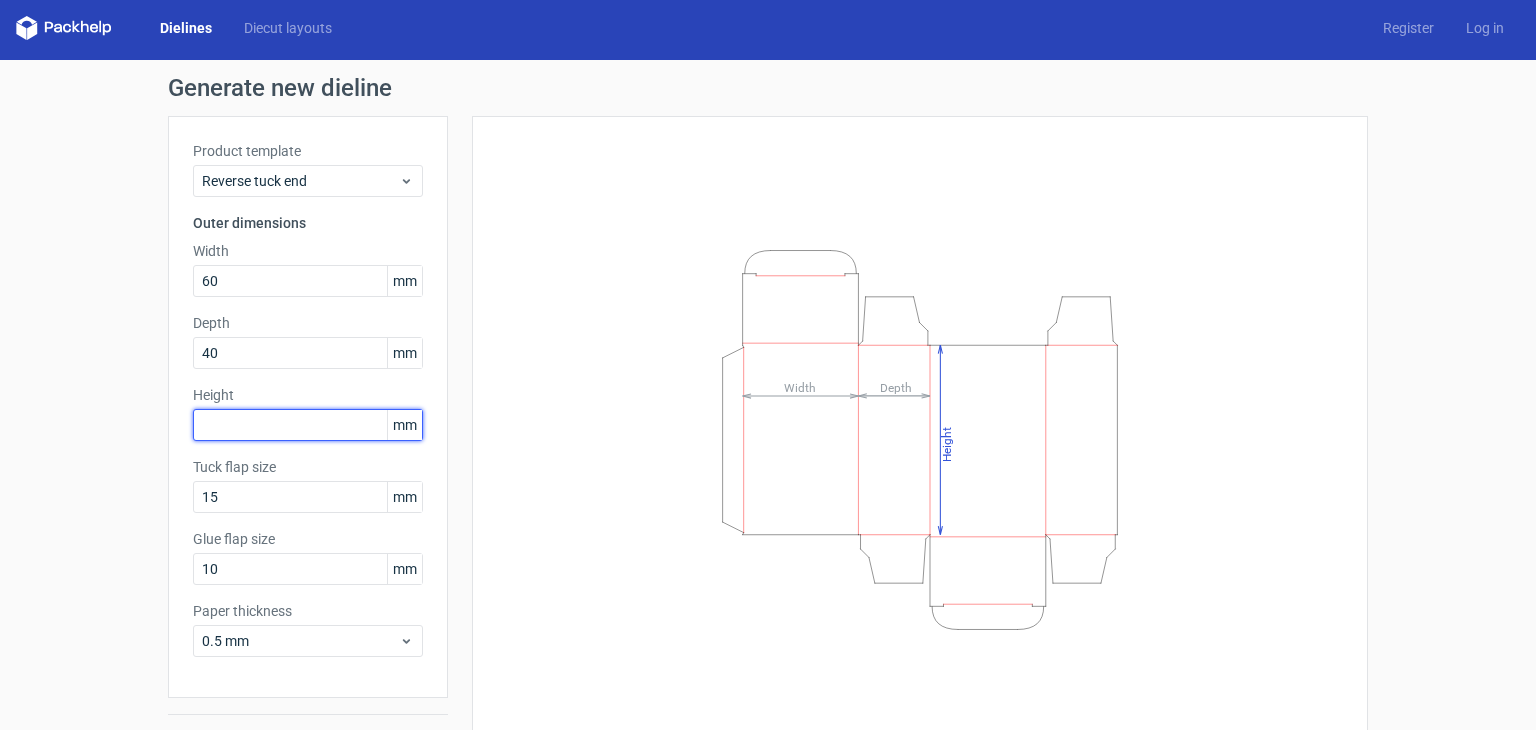 click at bounding box center [308, 425] 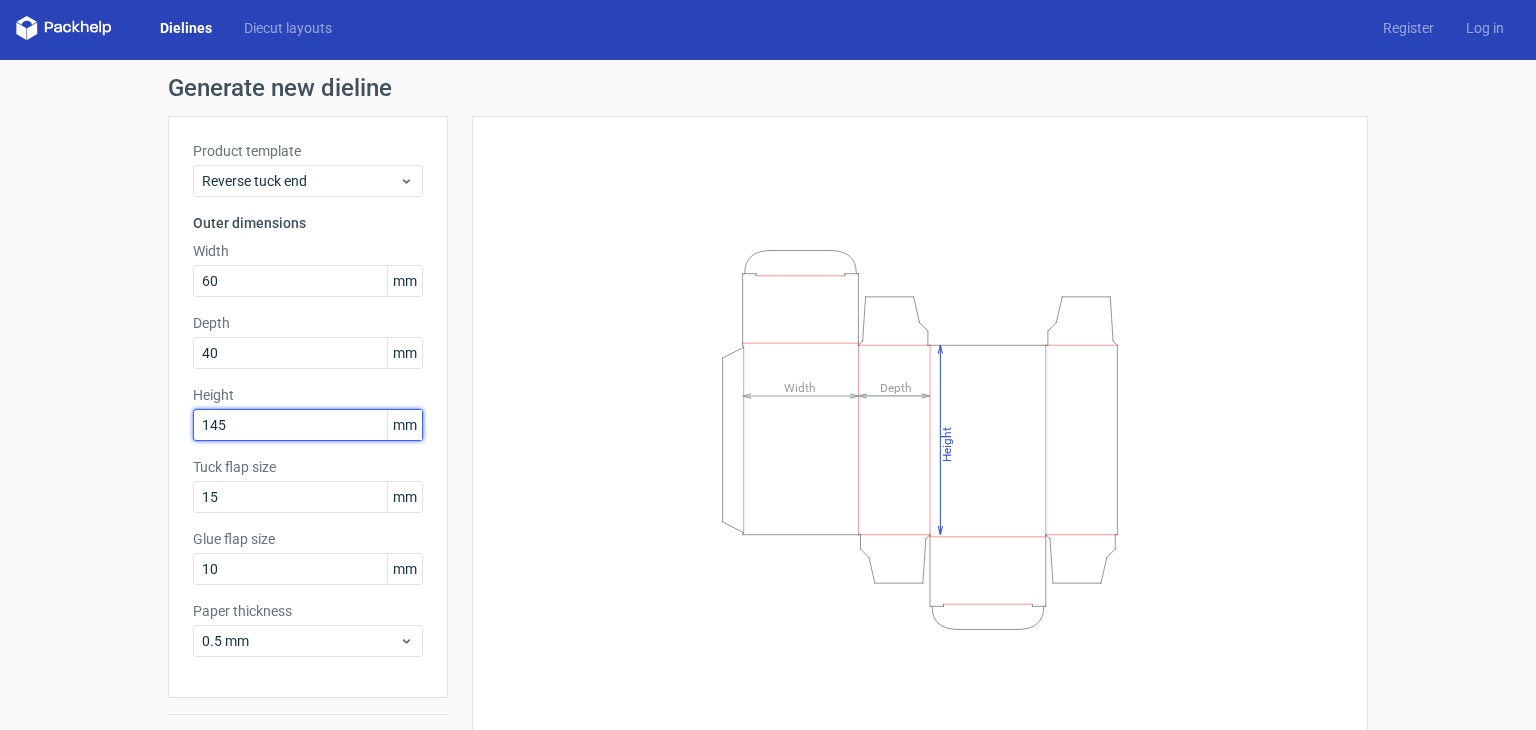 type on "145" 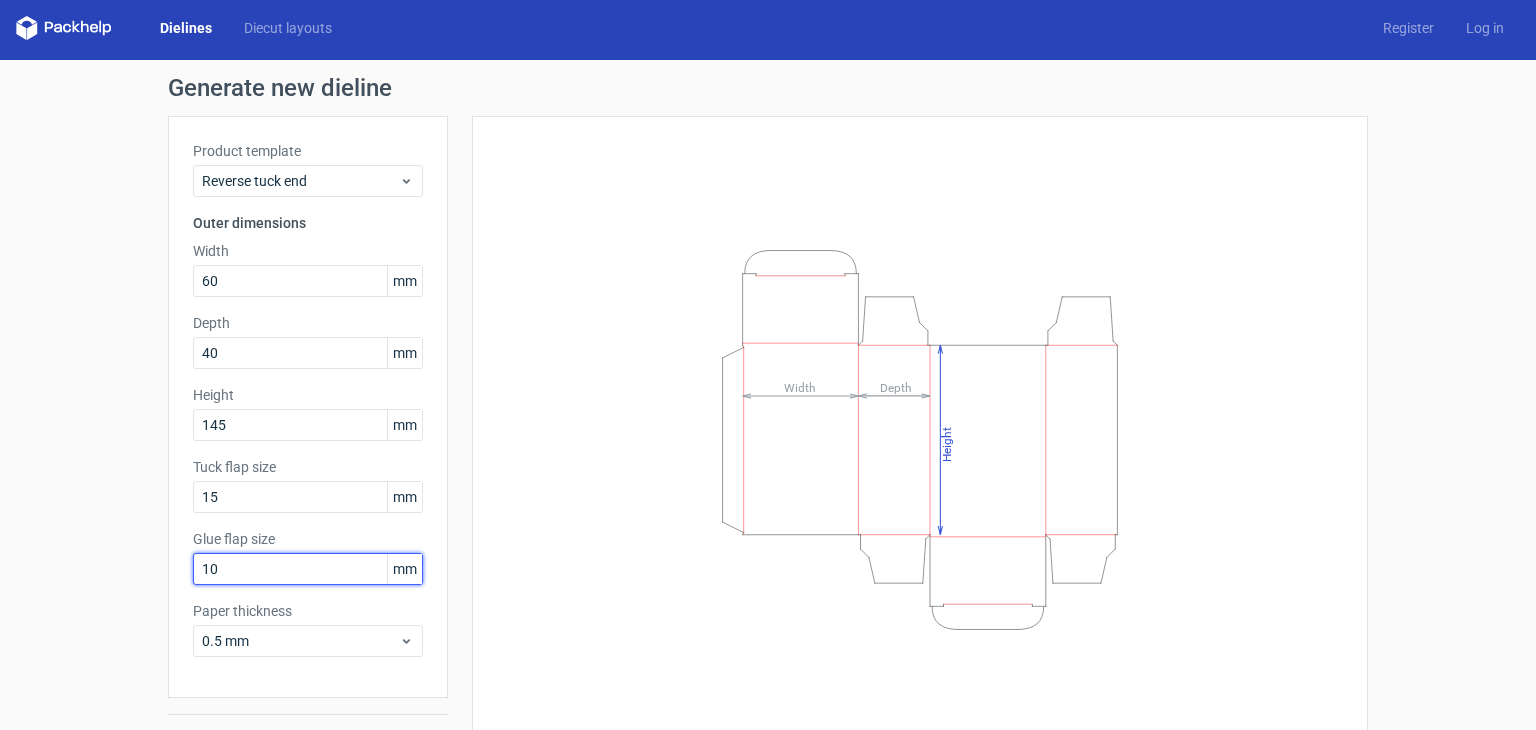 drag, startPoint x: 268, startPoint y: 558, endPoint x: 97, endPoint y: 595, distance: 174.95714 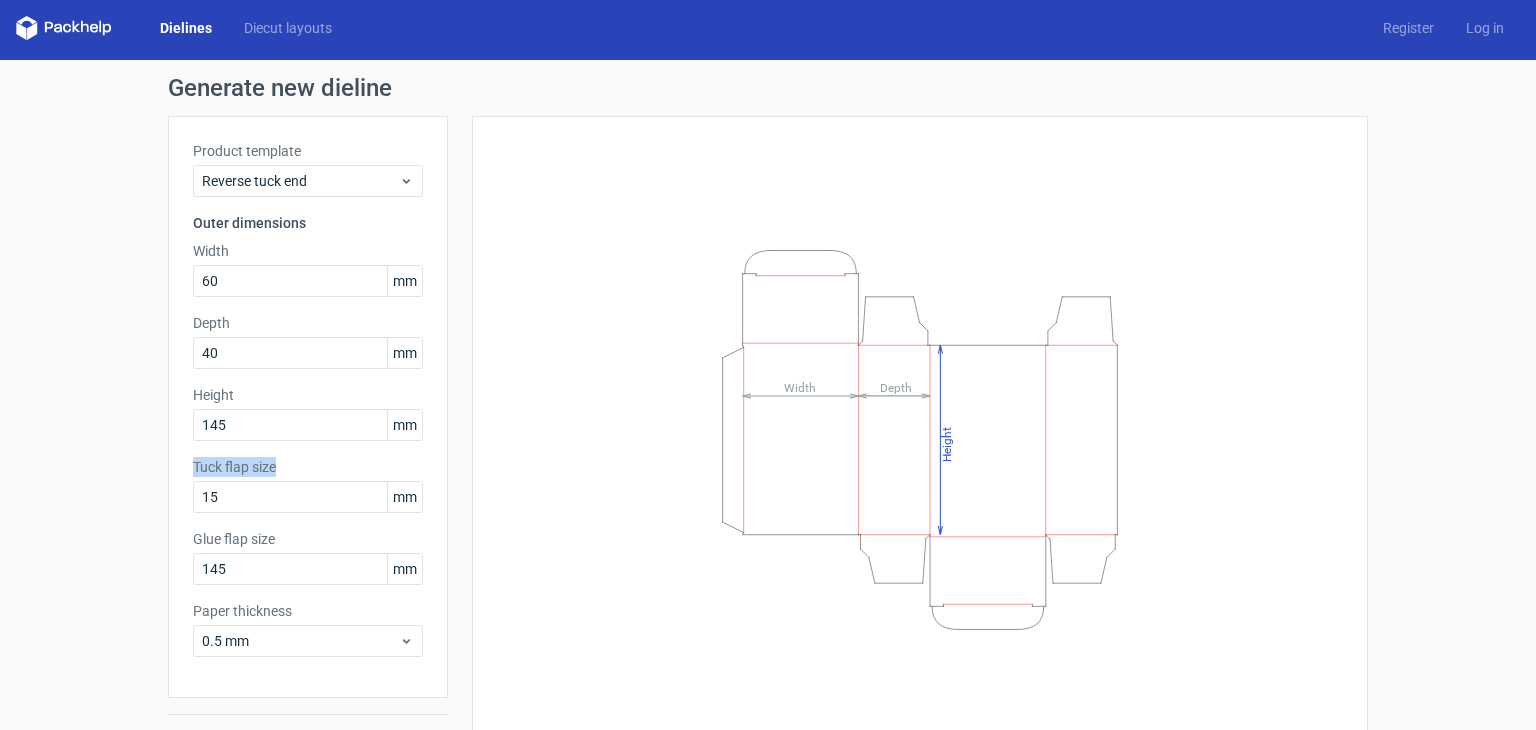 drag, startPoint x: 188, startPoint y: 465, endPoint x: 282, endPoint y: 461, distance: 94.08507 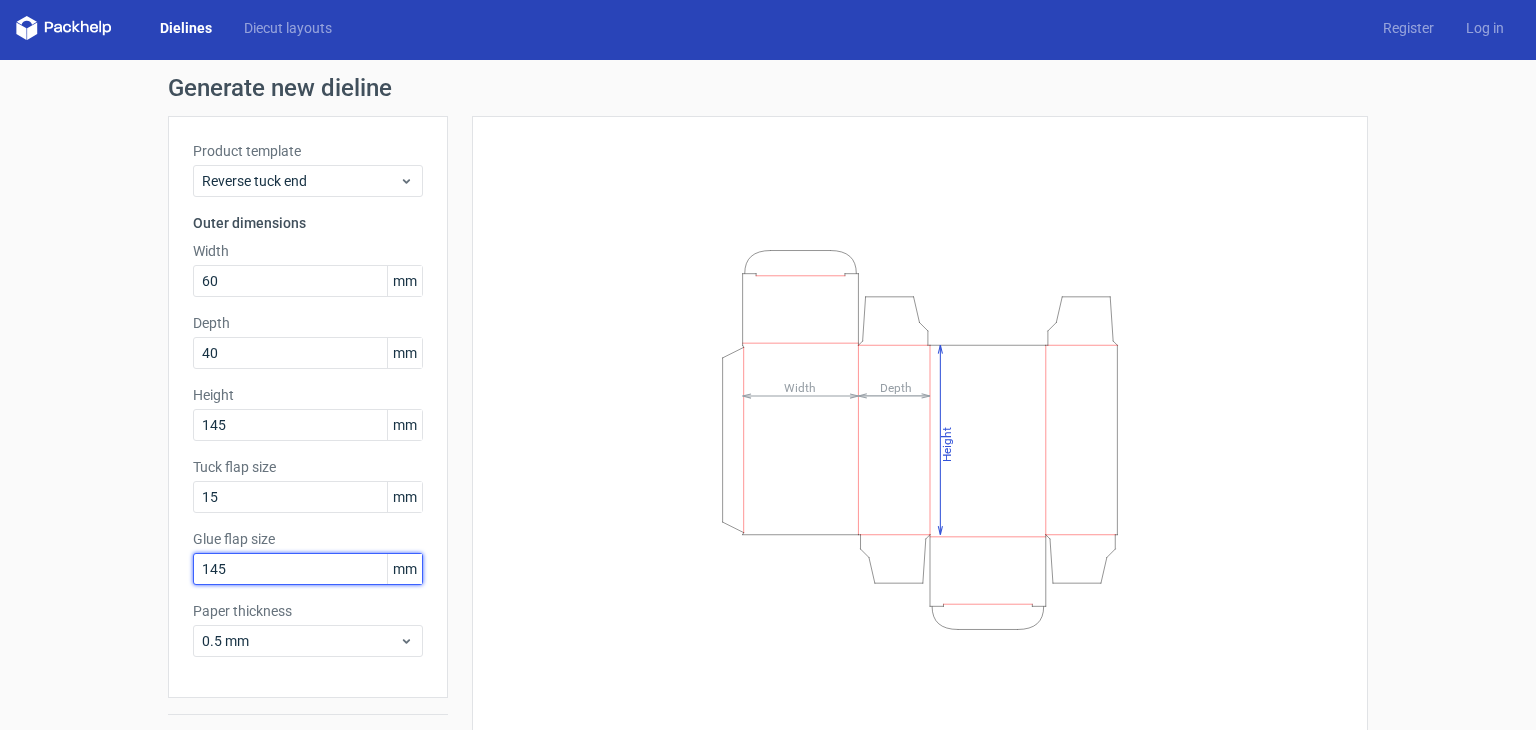 click on "145" at bounding box center (308, 569) 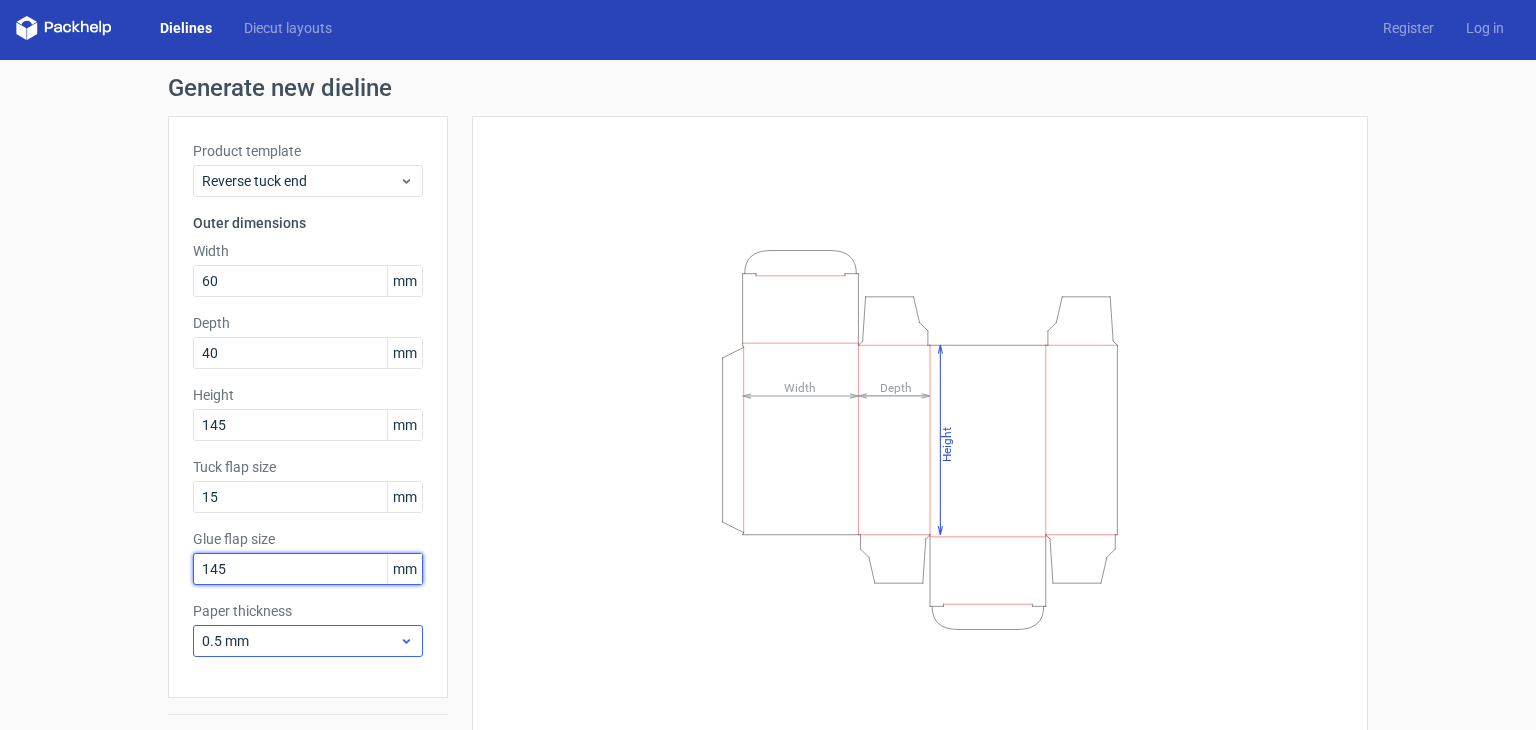 scroll, scrollTop: 52, scrollLeft: 0, axis: vertical 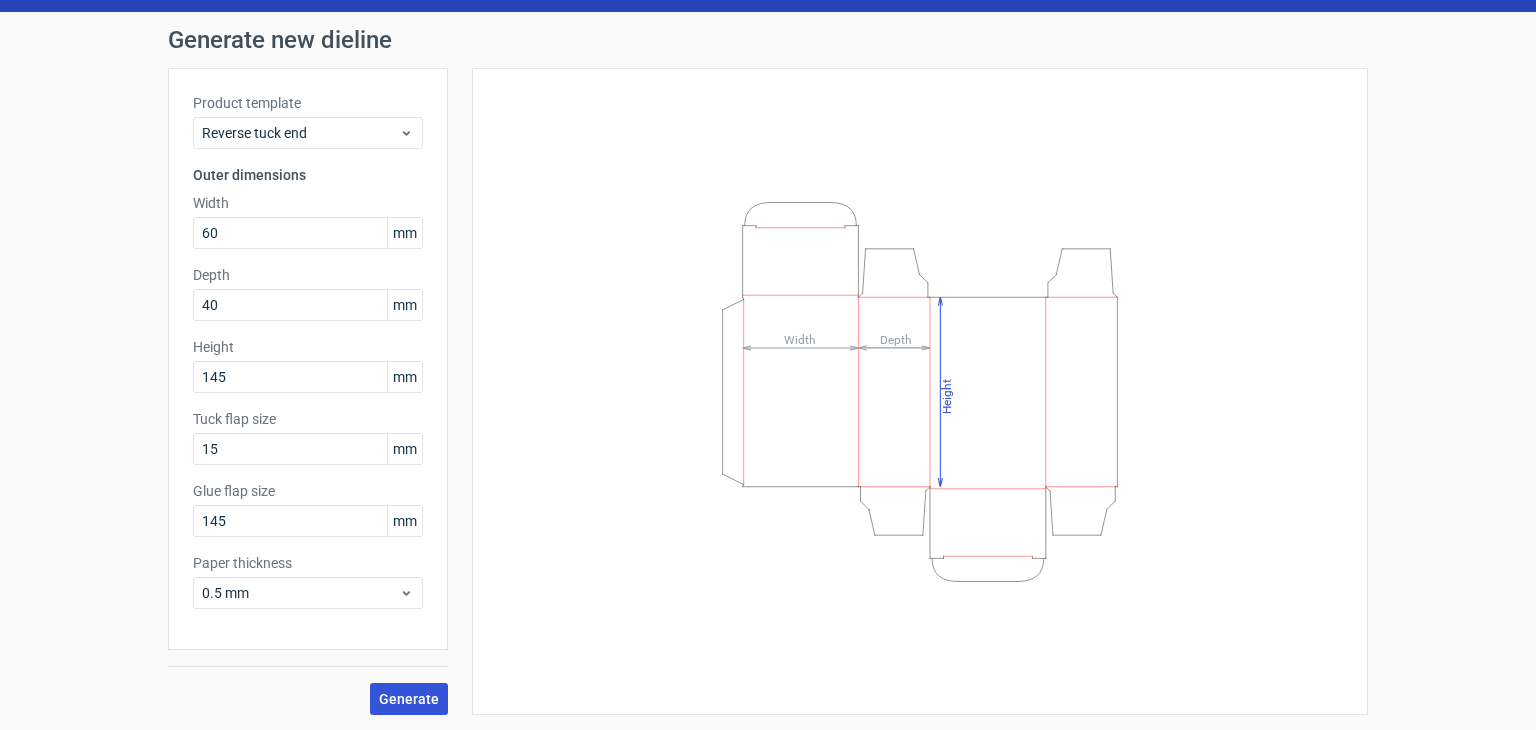 click on "Generate" at bounding box center [409, 699] 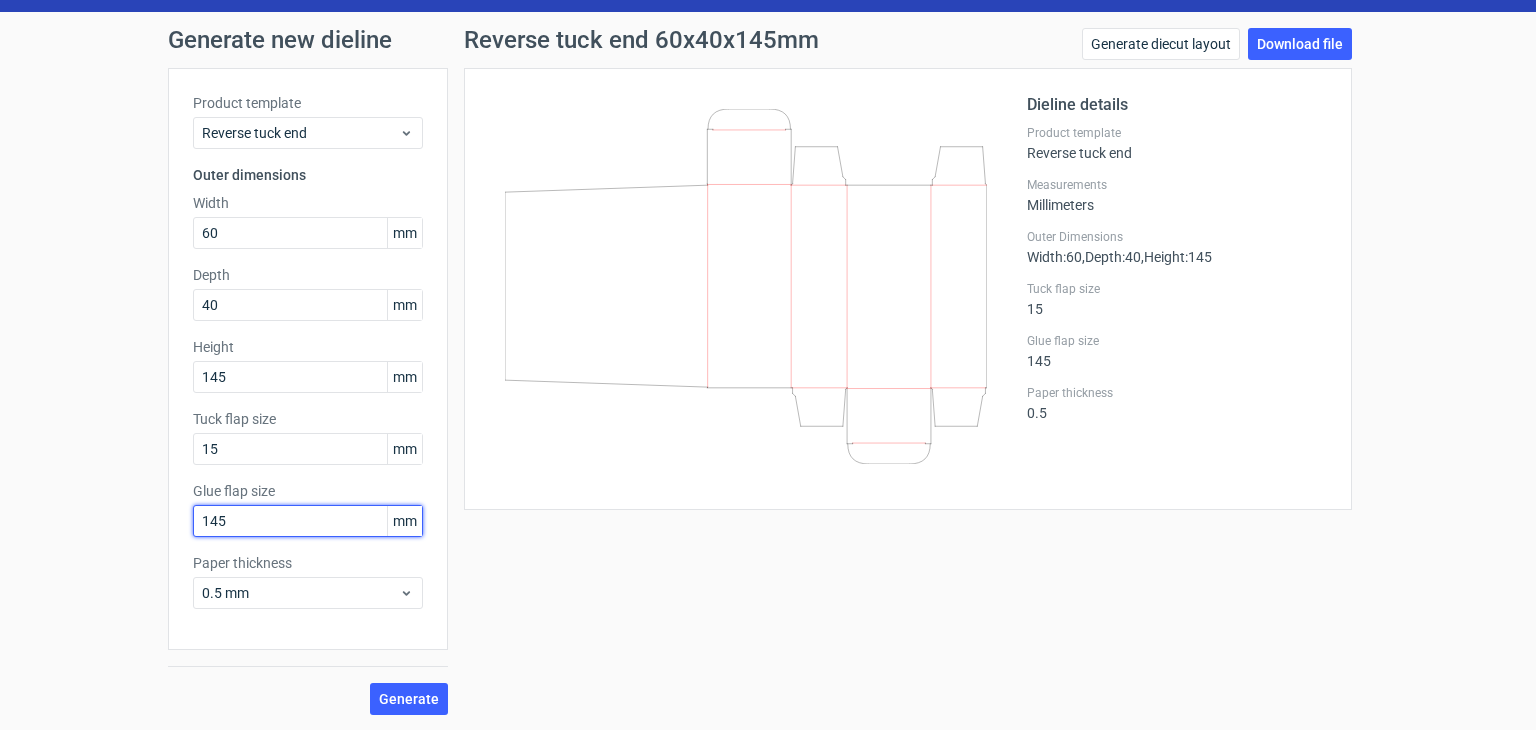 click on "145" at bounding box center [308, 521] 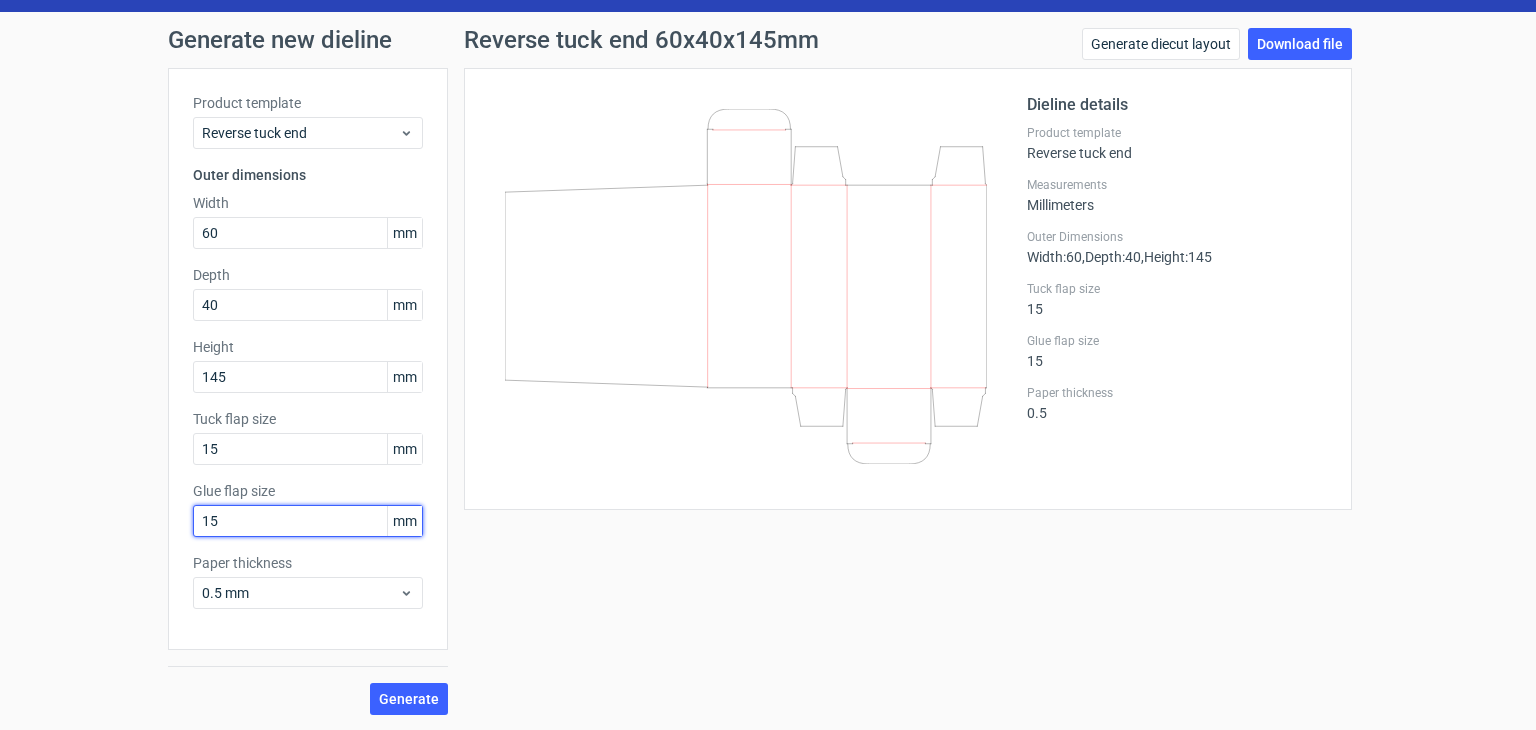 type on "15" 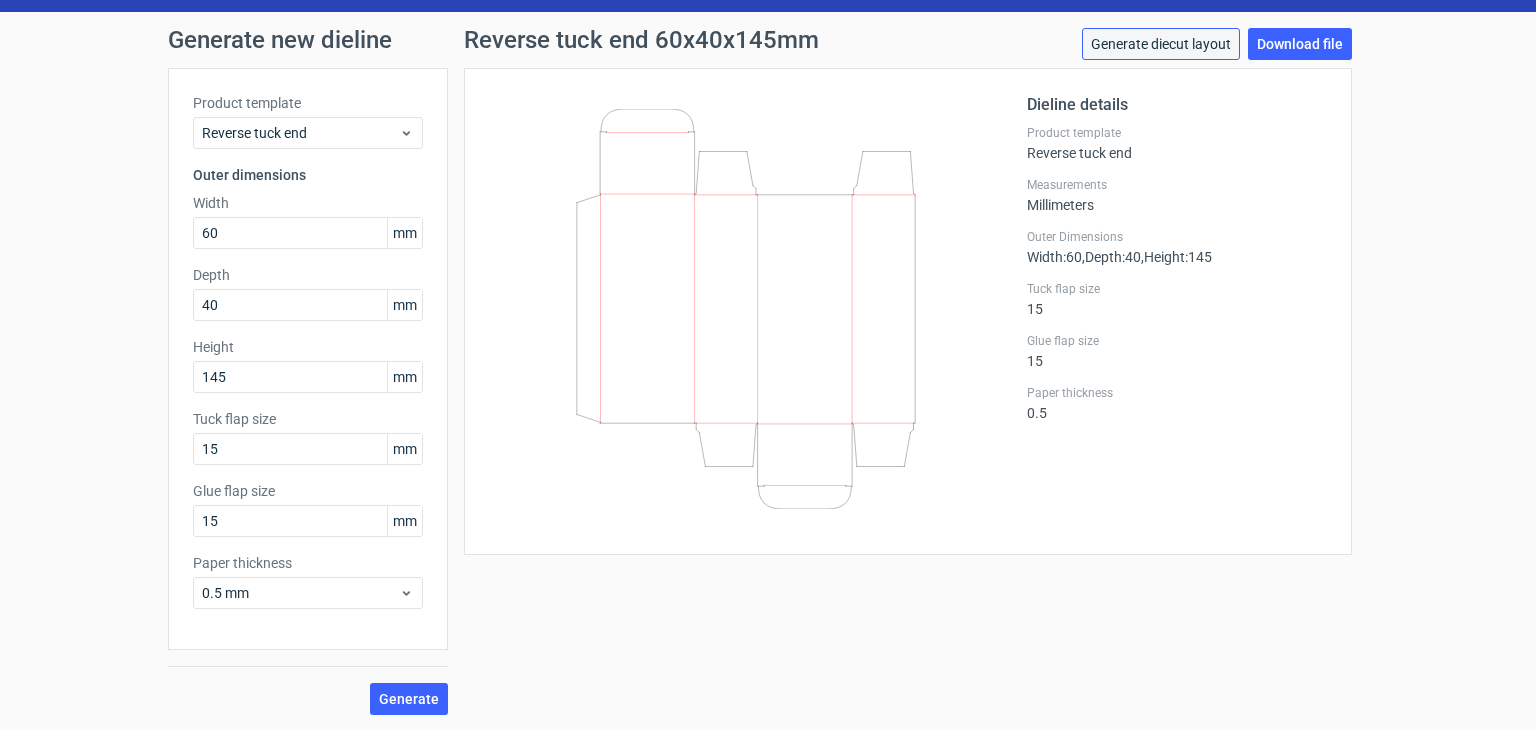 click on "Generate diecut layout" at bounding box center [1161, 44] 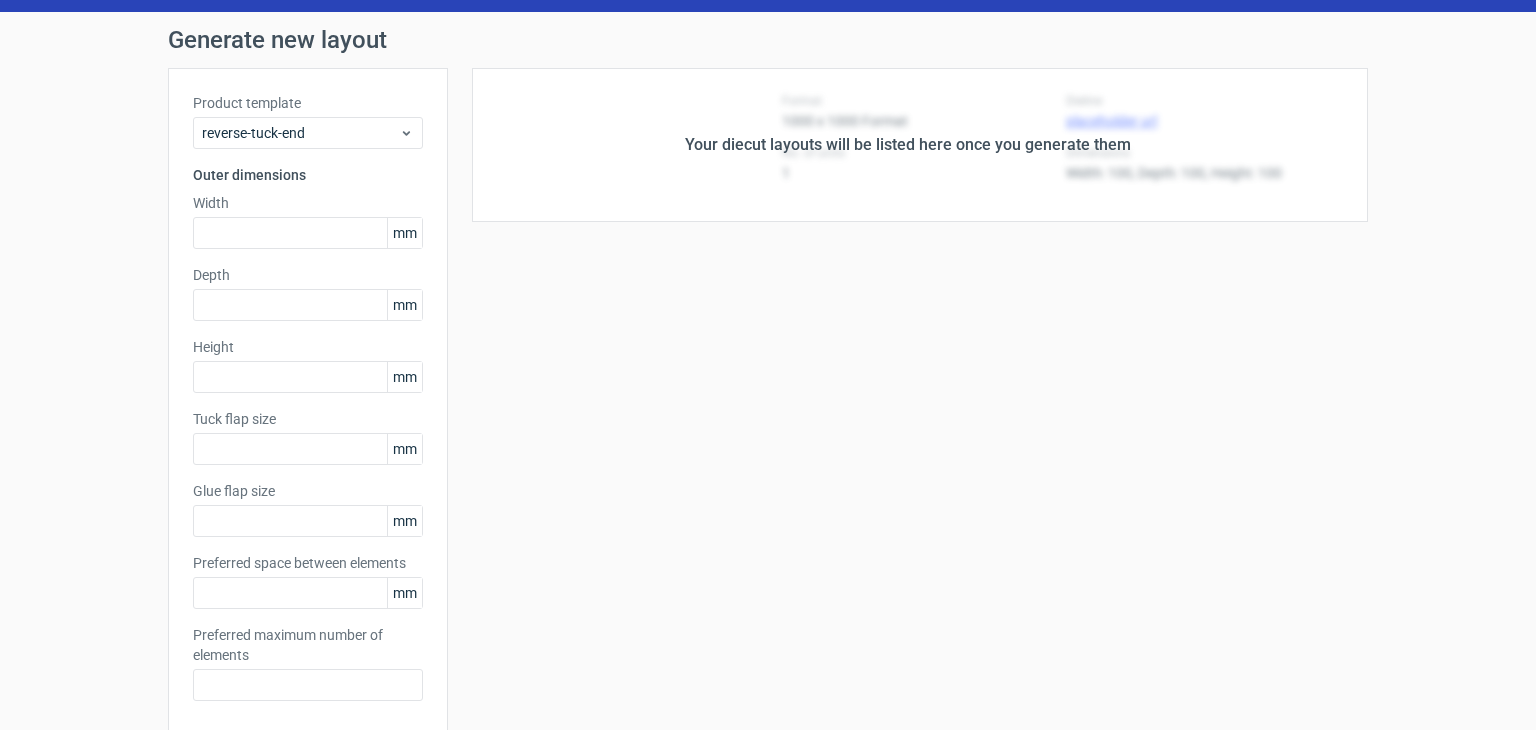 type on "60" 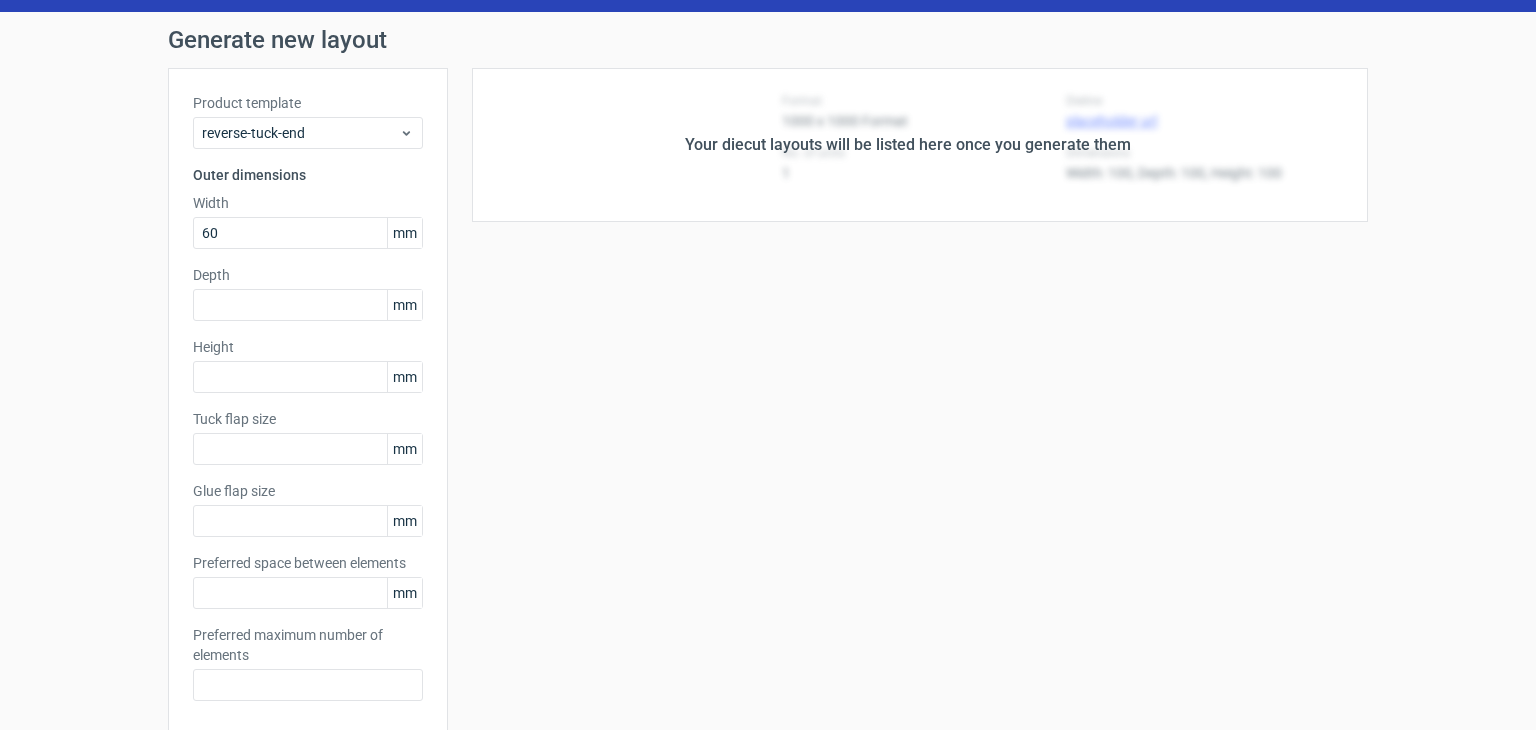 type on "40" 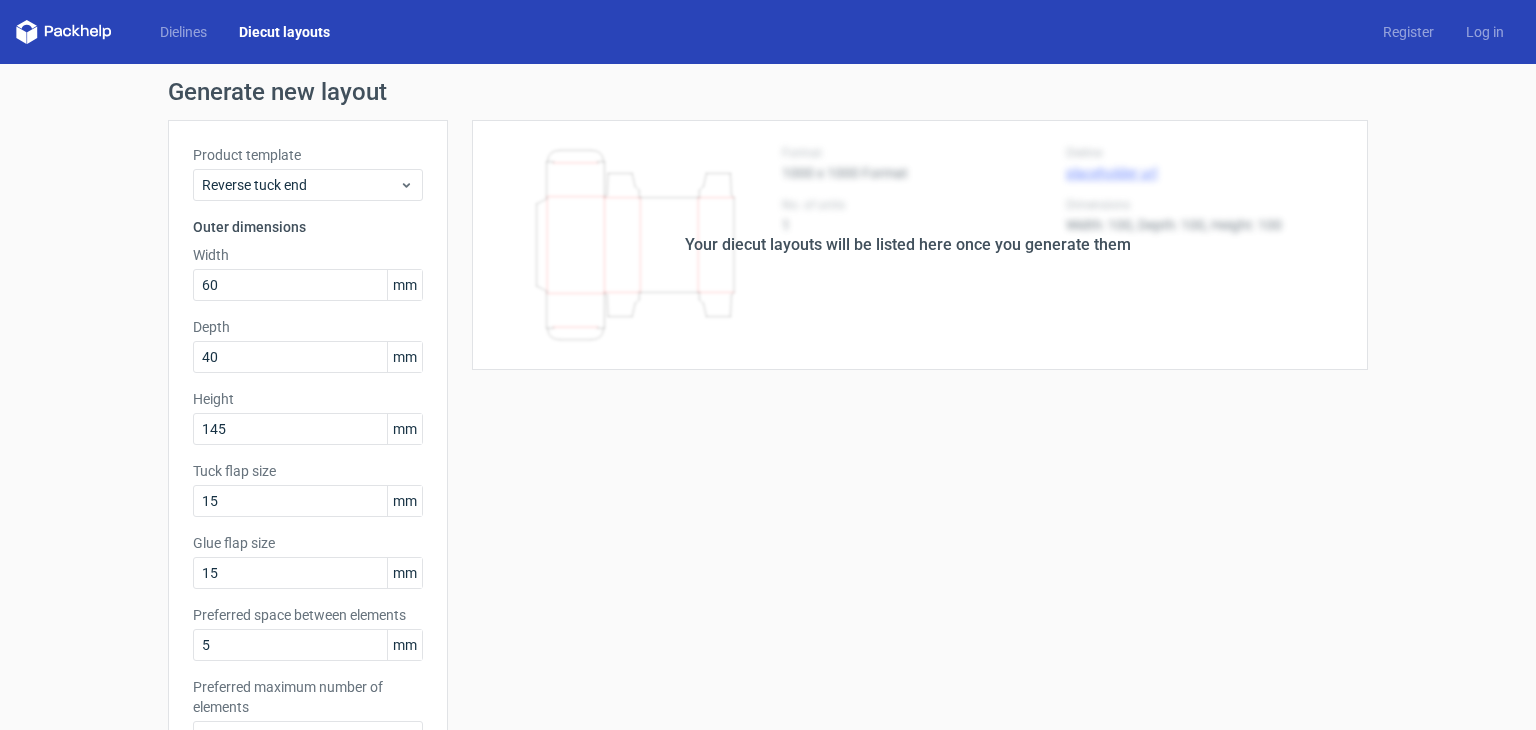 click on "Your diecut layouts will be listed here once you generate them" at bounding box center [908, 245] 